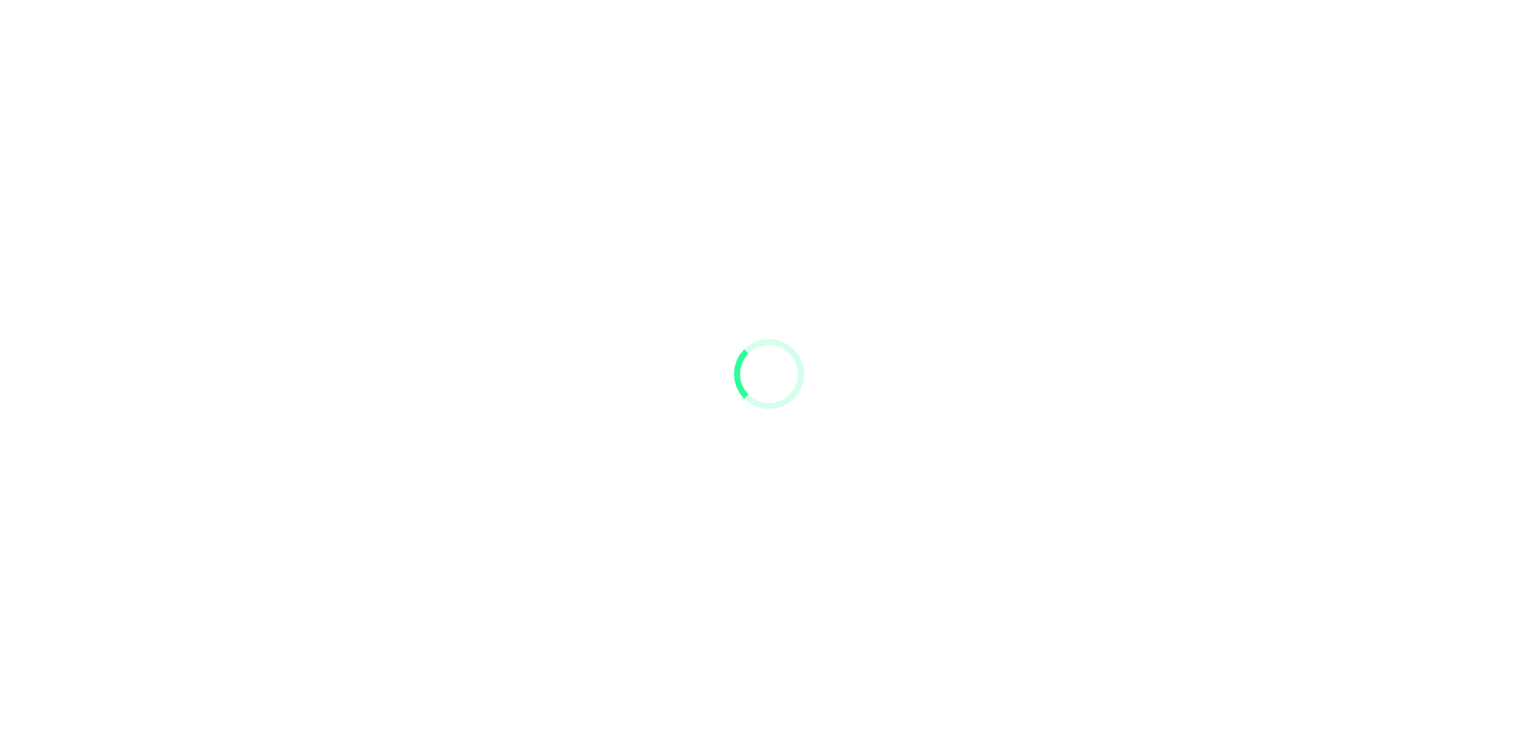 scroll, scrollTop: 0, scrollLeft: 0, axis: both 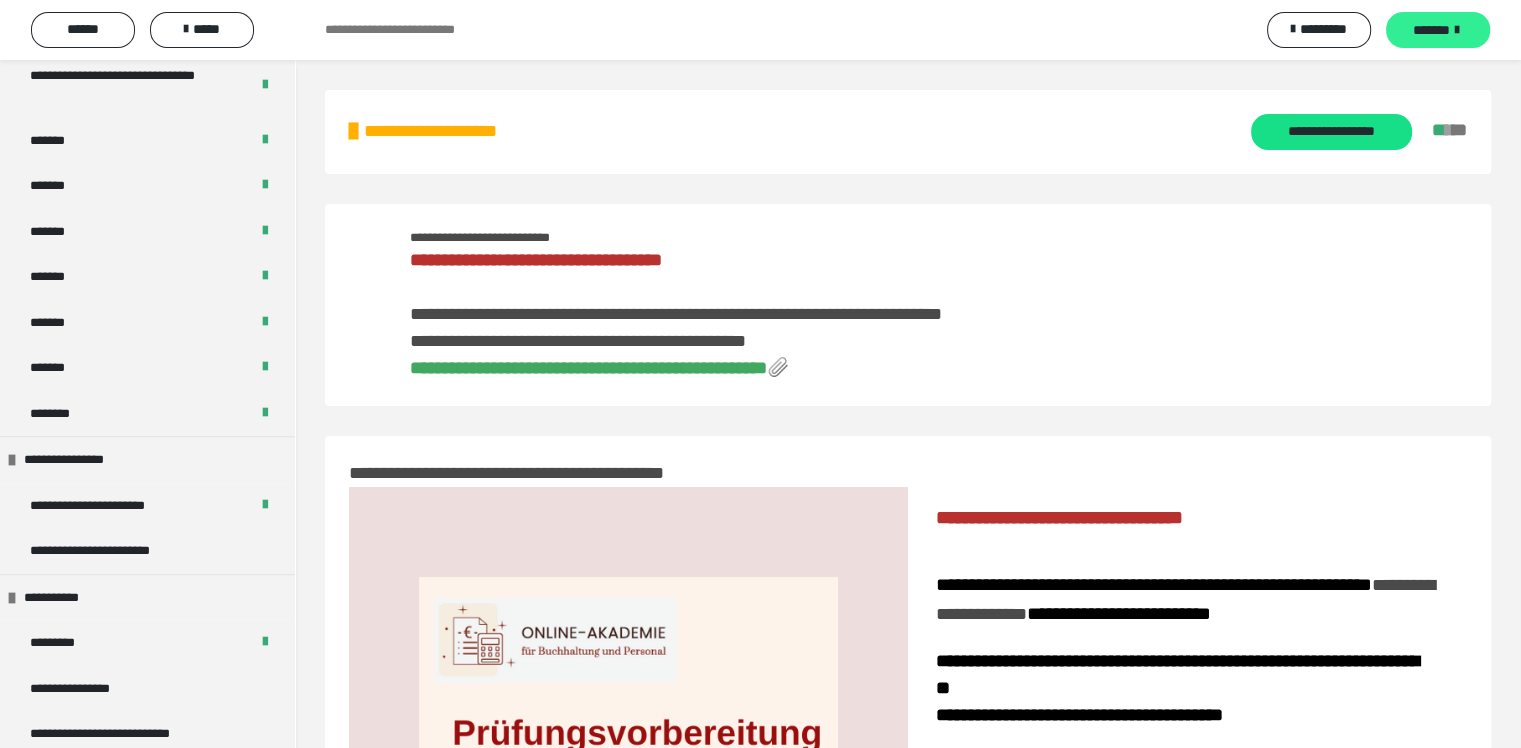 click on "*******" at bounding box center (1438, 30) 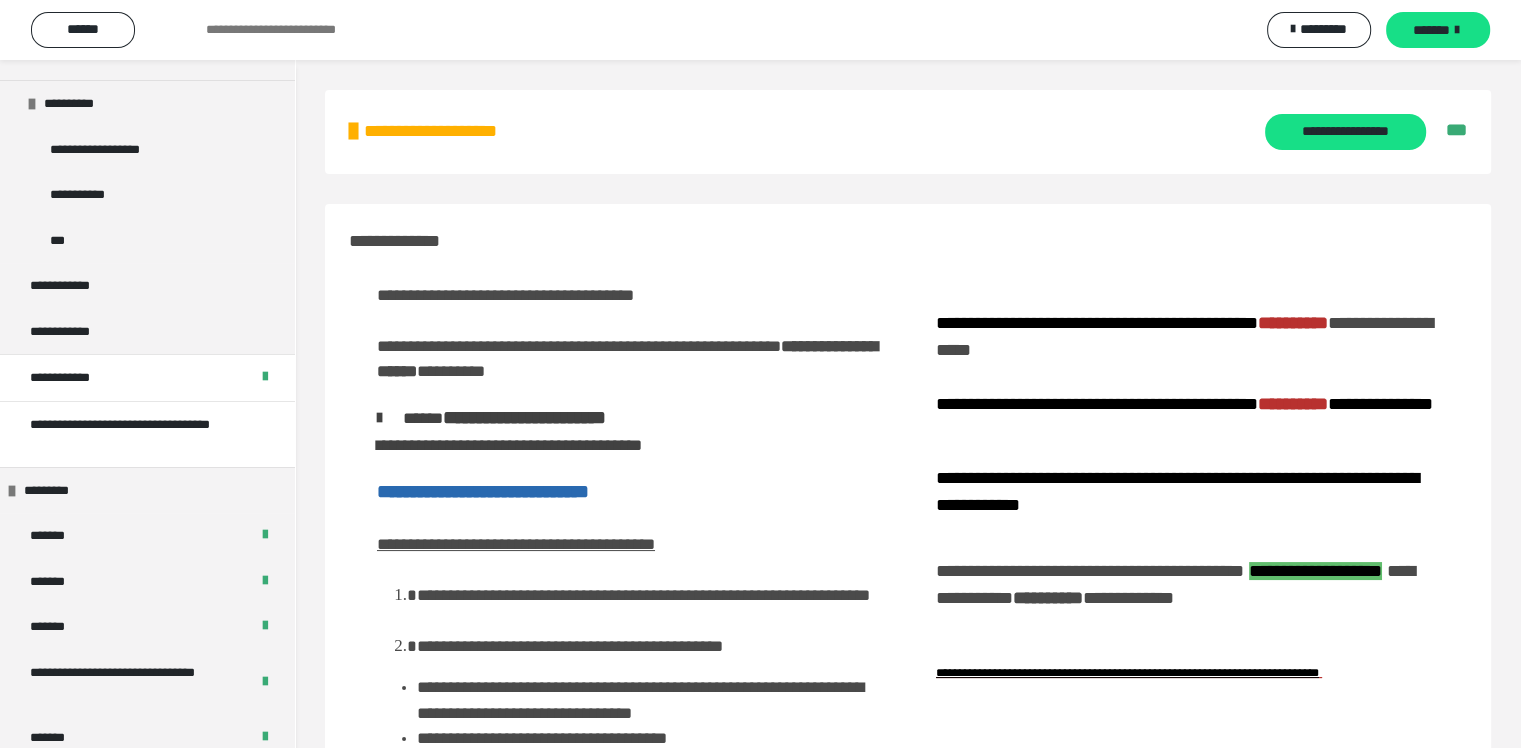 scroll, scrollTop: 300, scrollLeft: 0, axis: vertical 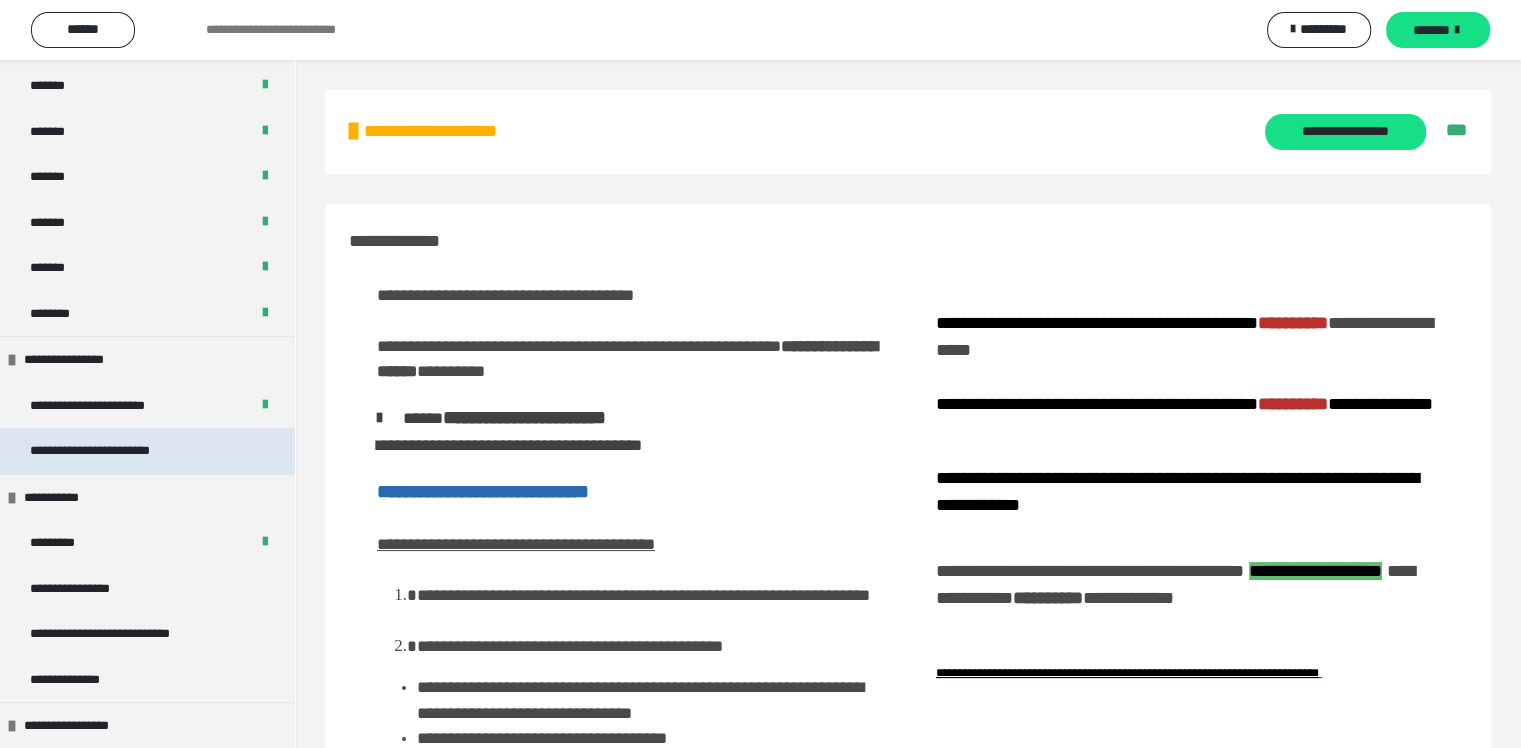 click on "**********" at bounding box center (105, 451) 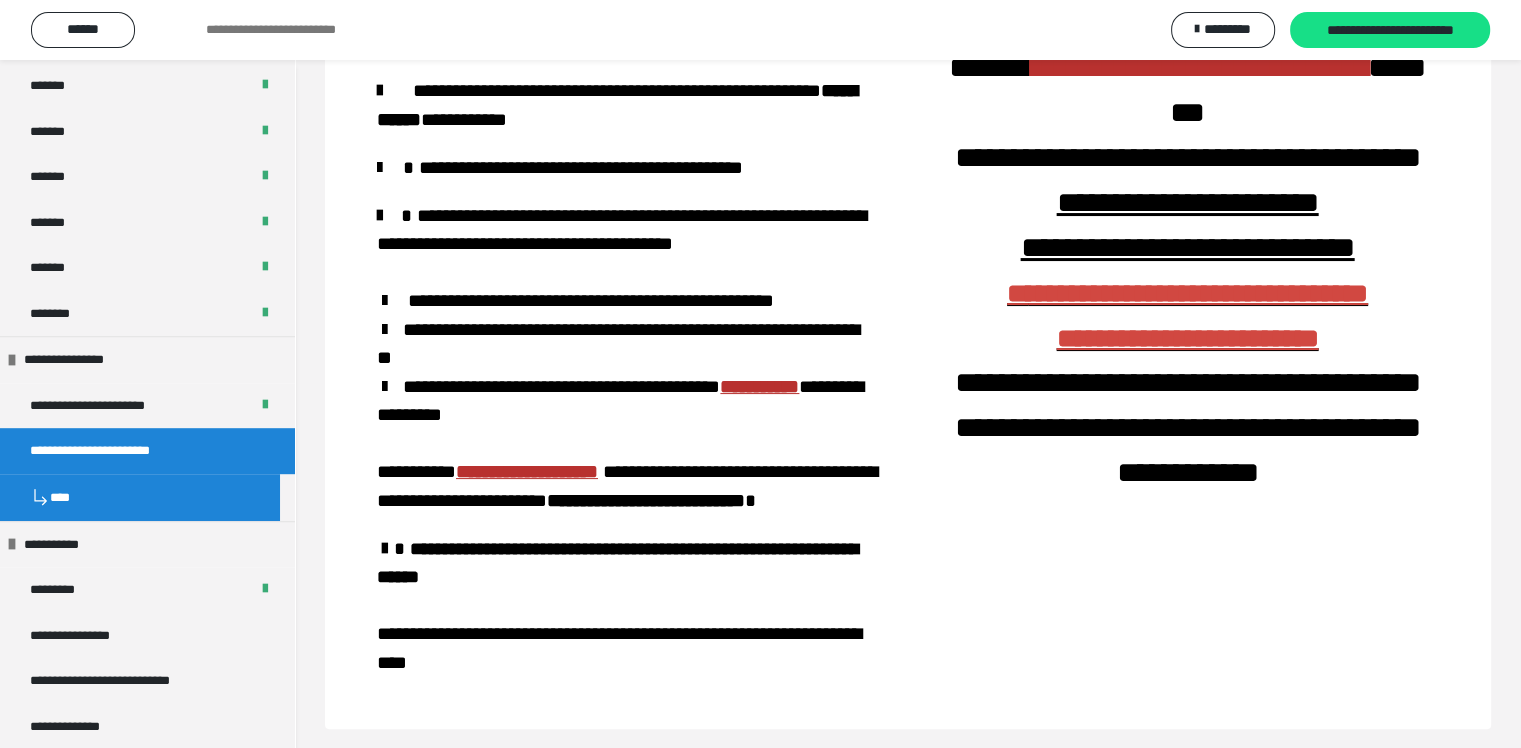 scroll, scrollTop: 322, scrollLeft: 0, axis: vertical 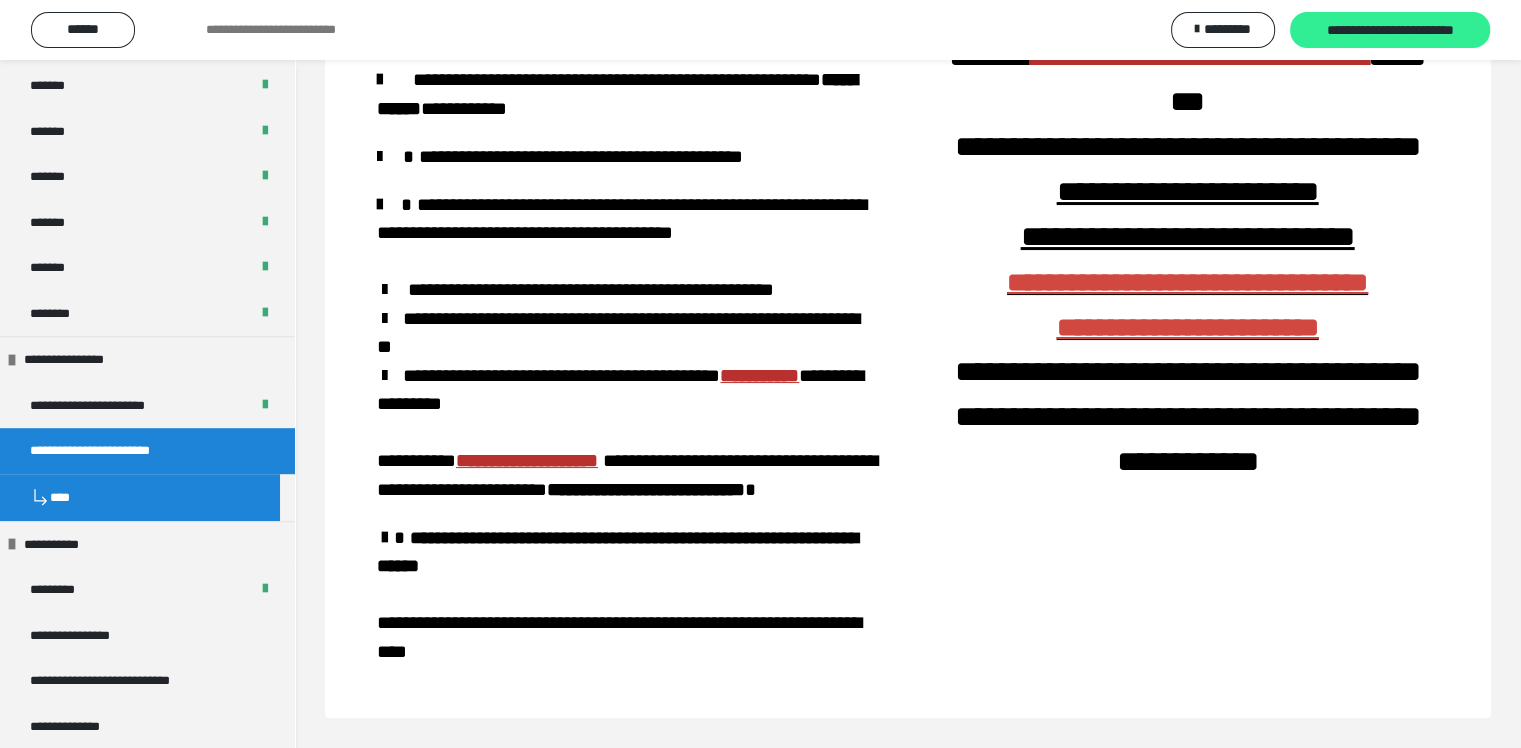 click on "**********" at bounding box center (1390, 31) 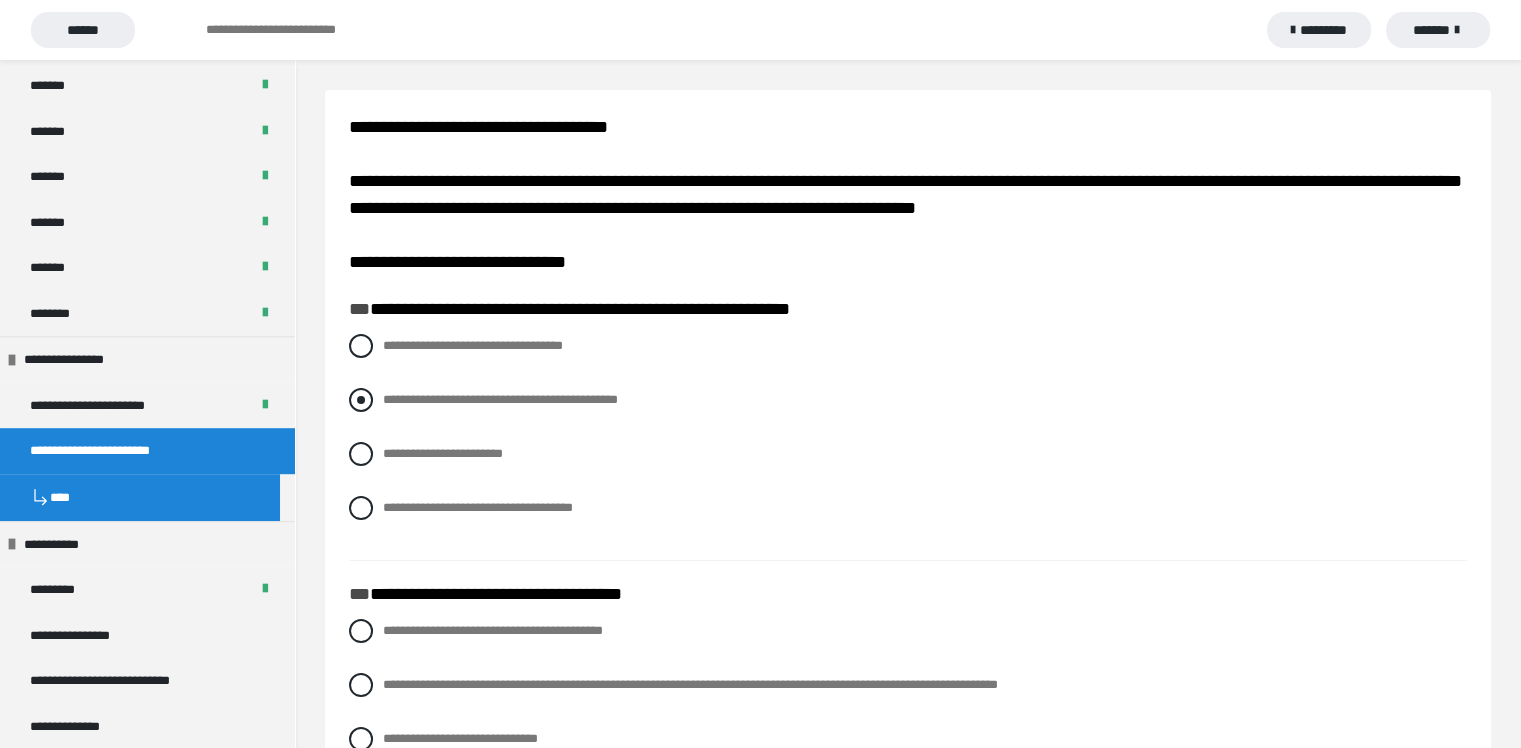 click on "**********" at bounding box center (500, 399) 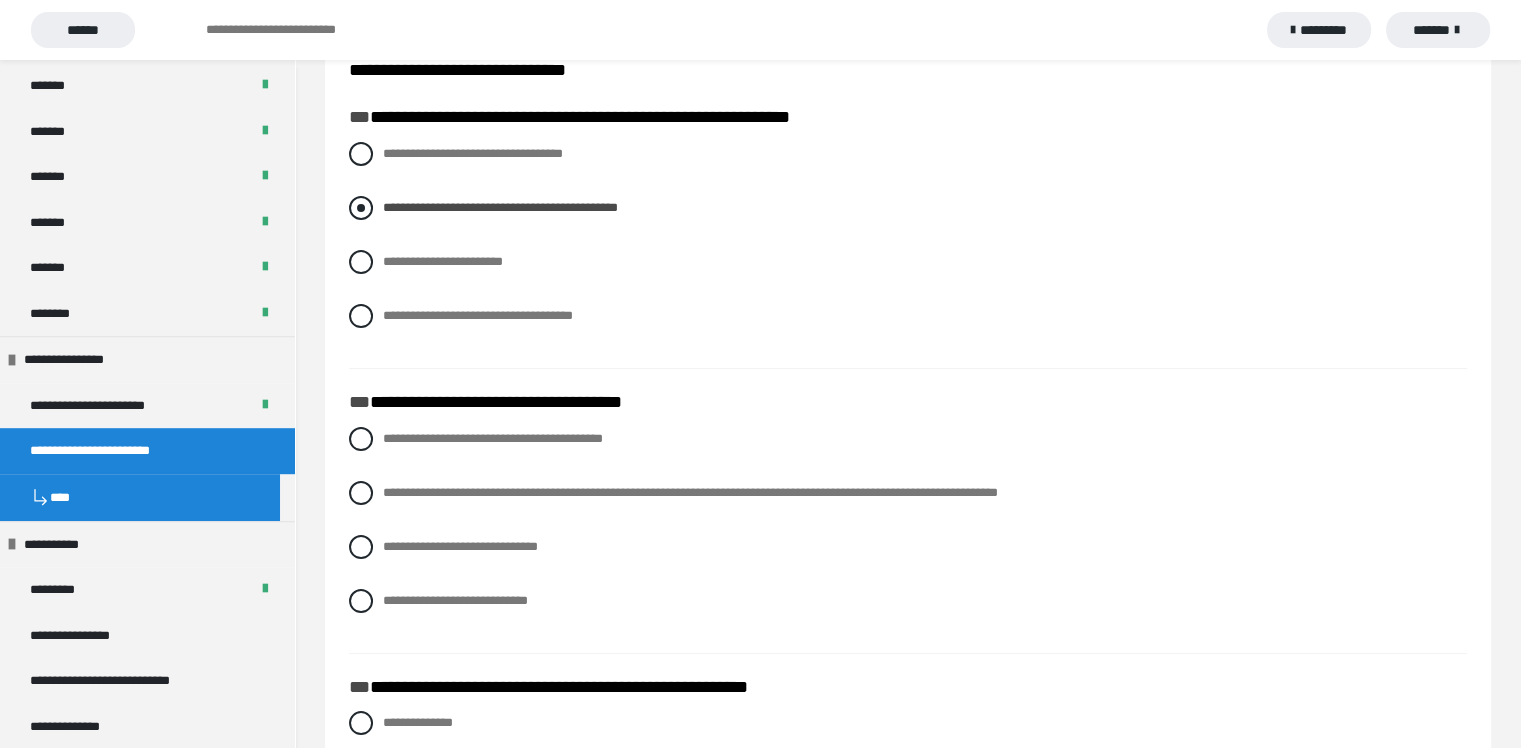 scroll, scrollTop: 300, scrollLeft: 0, axis: vertical 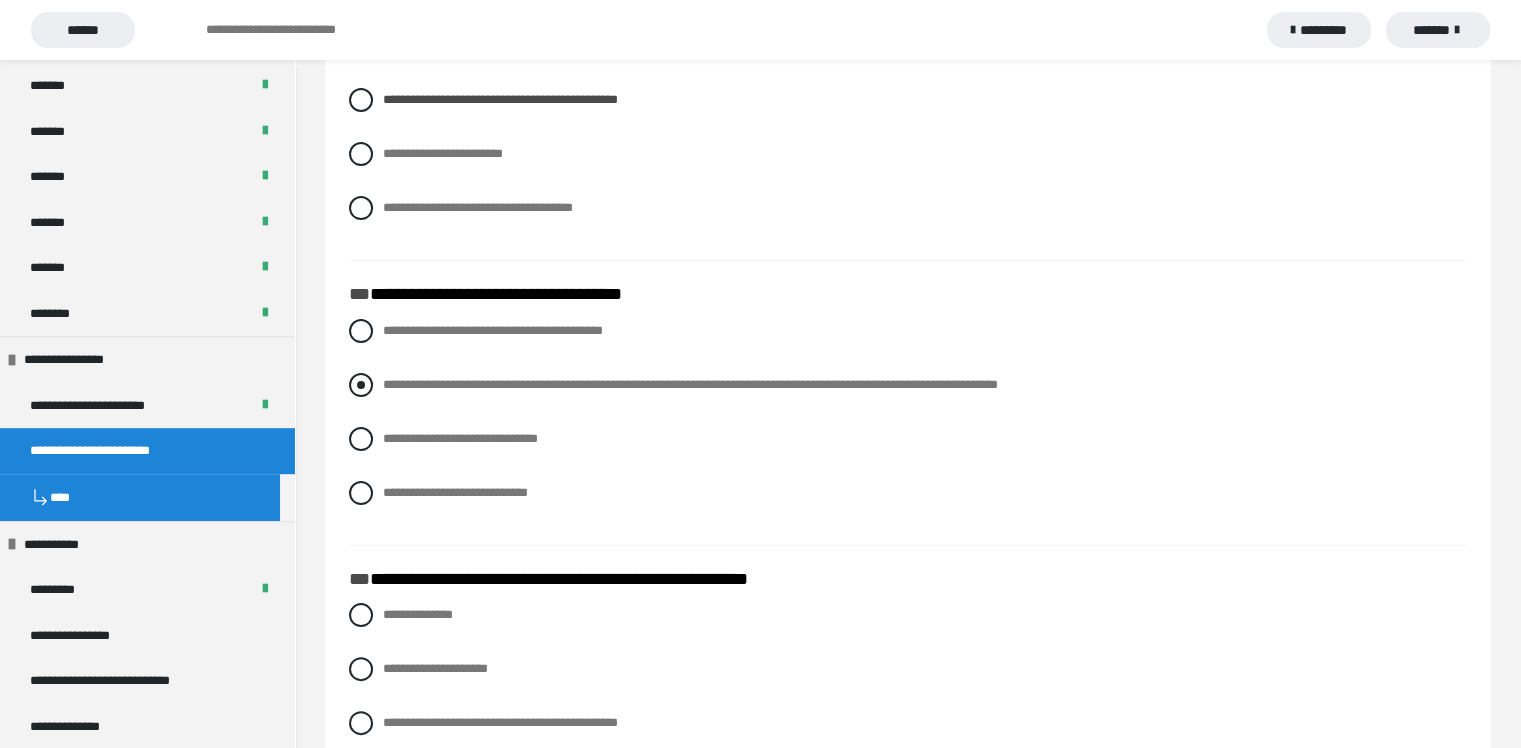 click at bounding box center (361, 385) 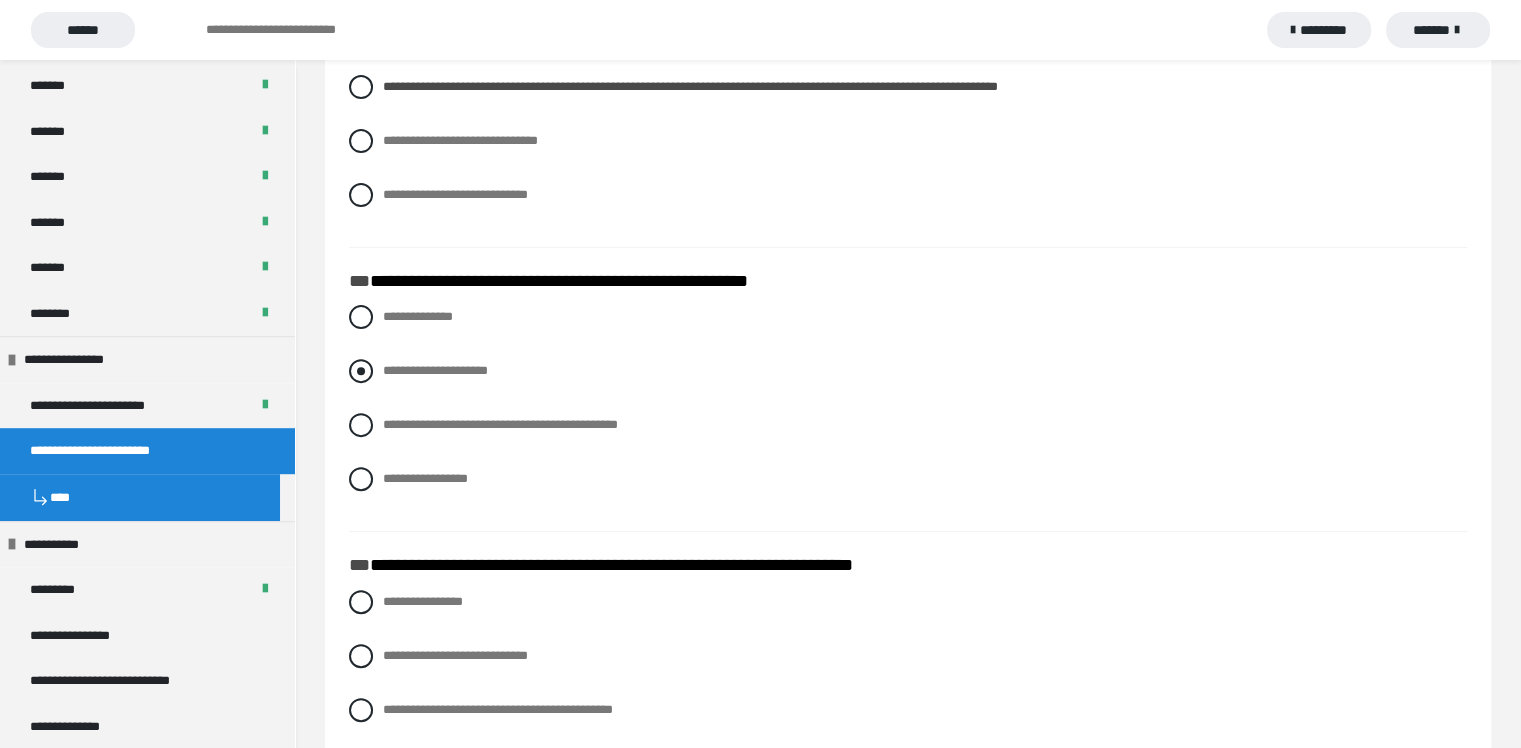 scroll, scrollTop: 600, scrollLeft: 0, axis: vertical 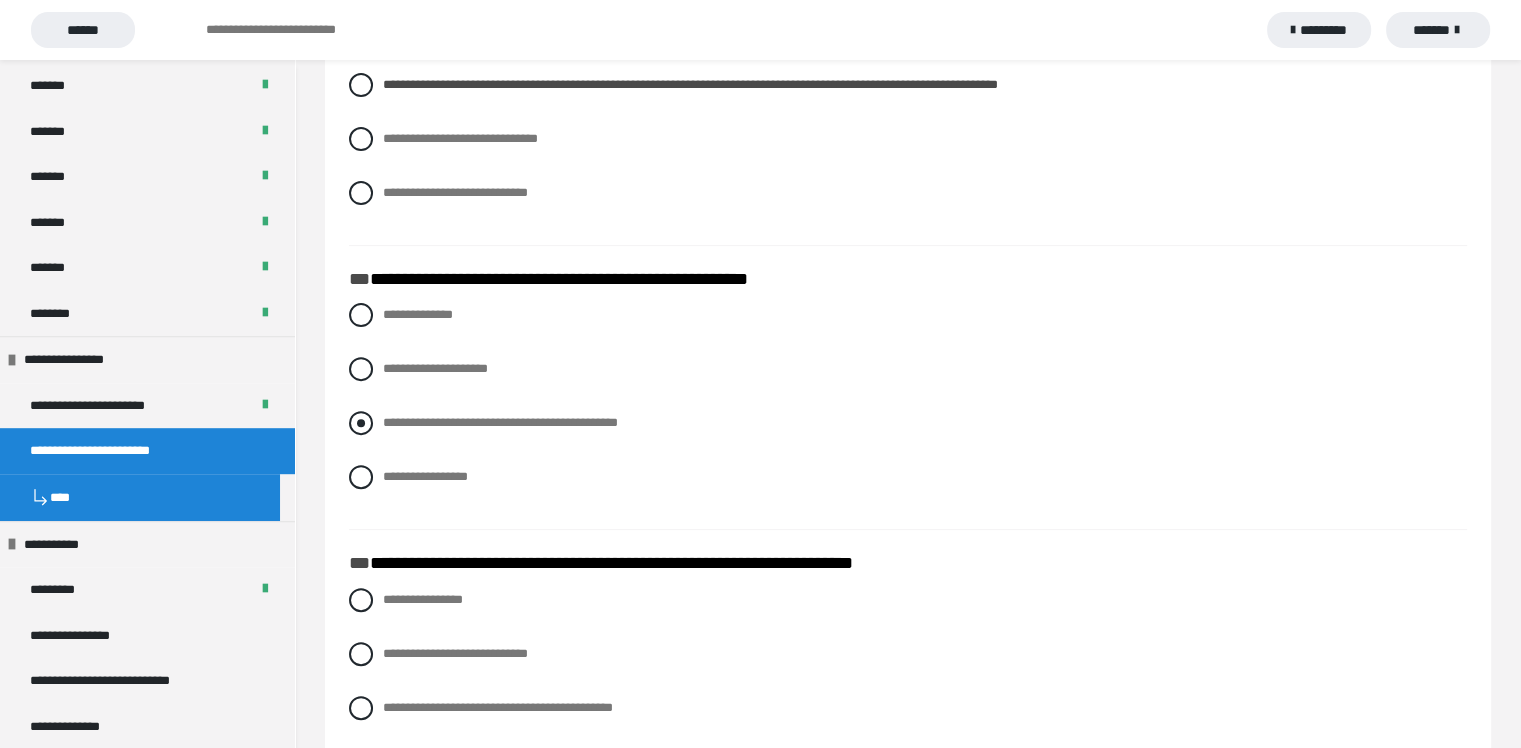 click on "**********" at bounding box center [500, 422] 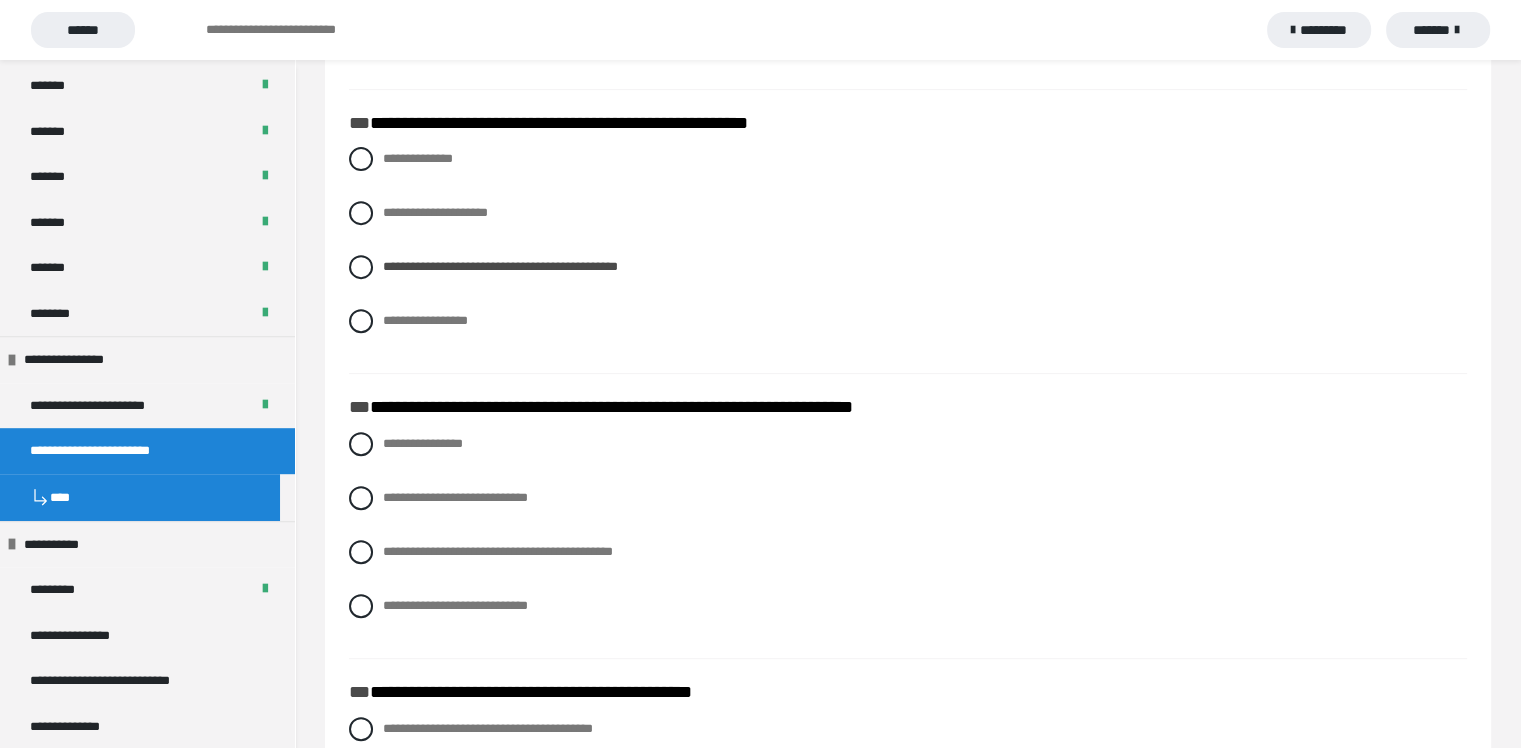 scroll, scrollTop: 800, scrollLeft: 0, axis: vertical 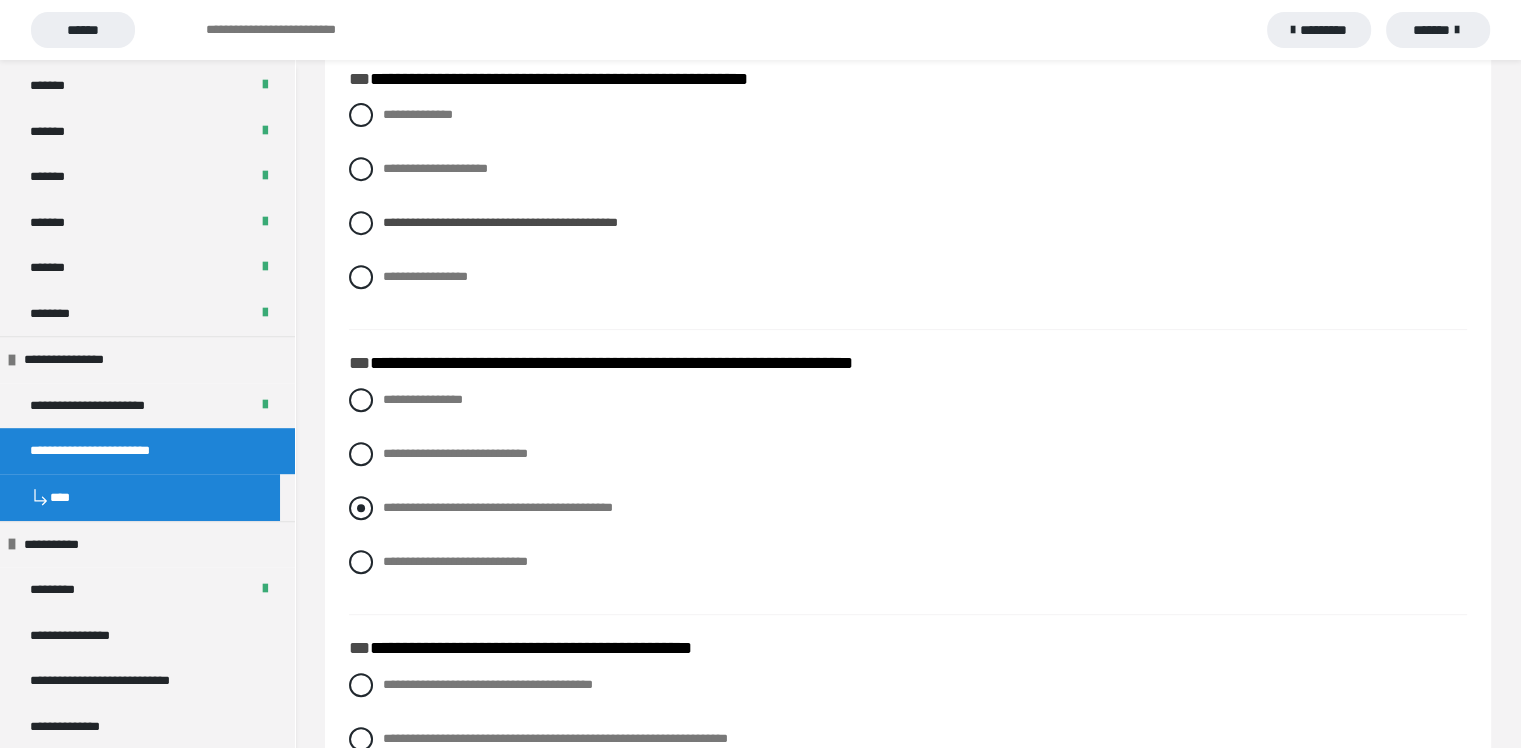 click on "**********" at bounding box center [498, 507] 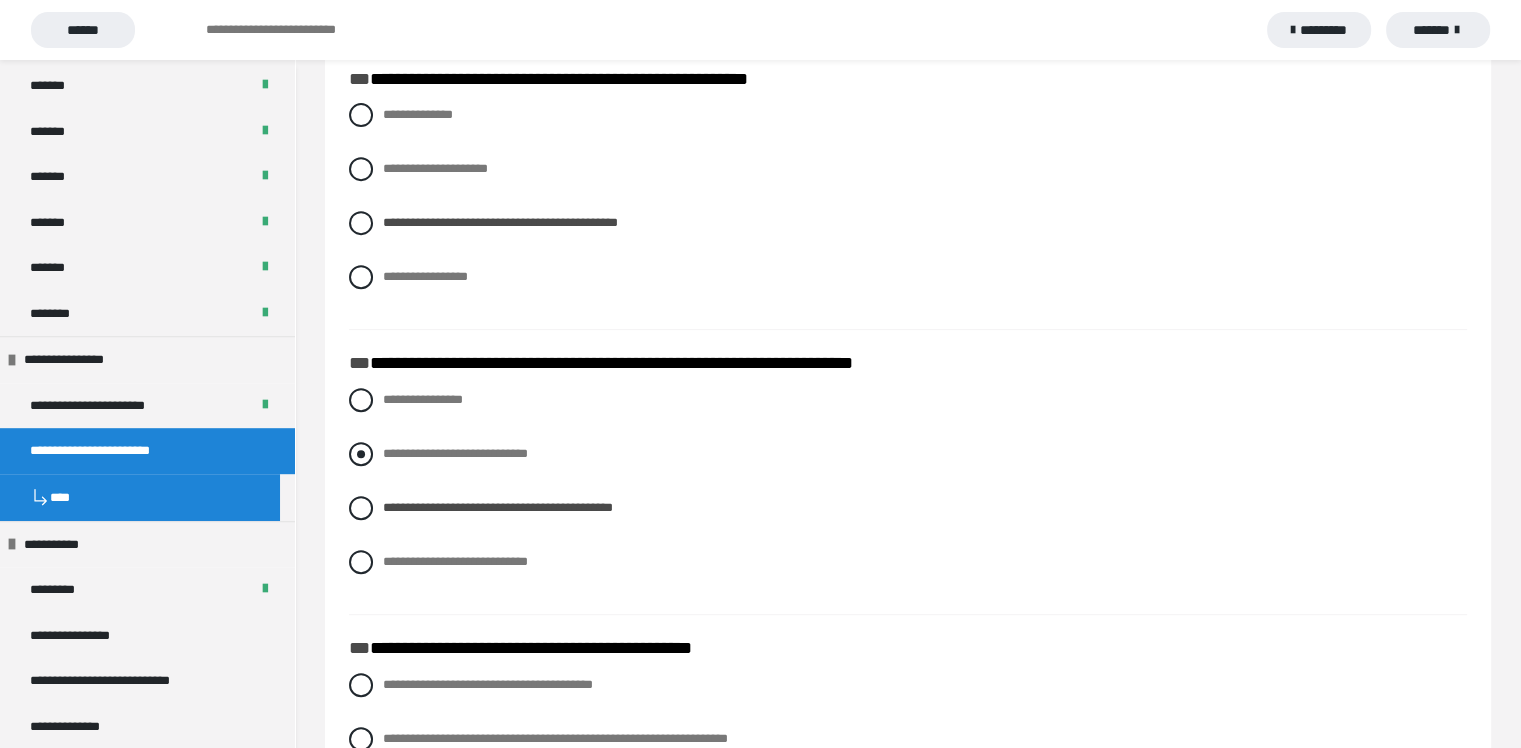 click on "**********" at bounding box center [908, 454] 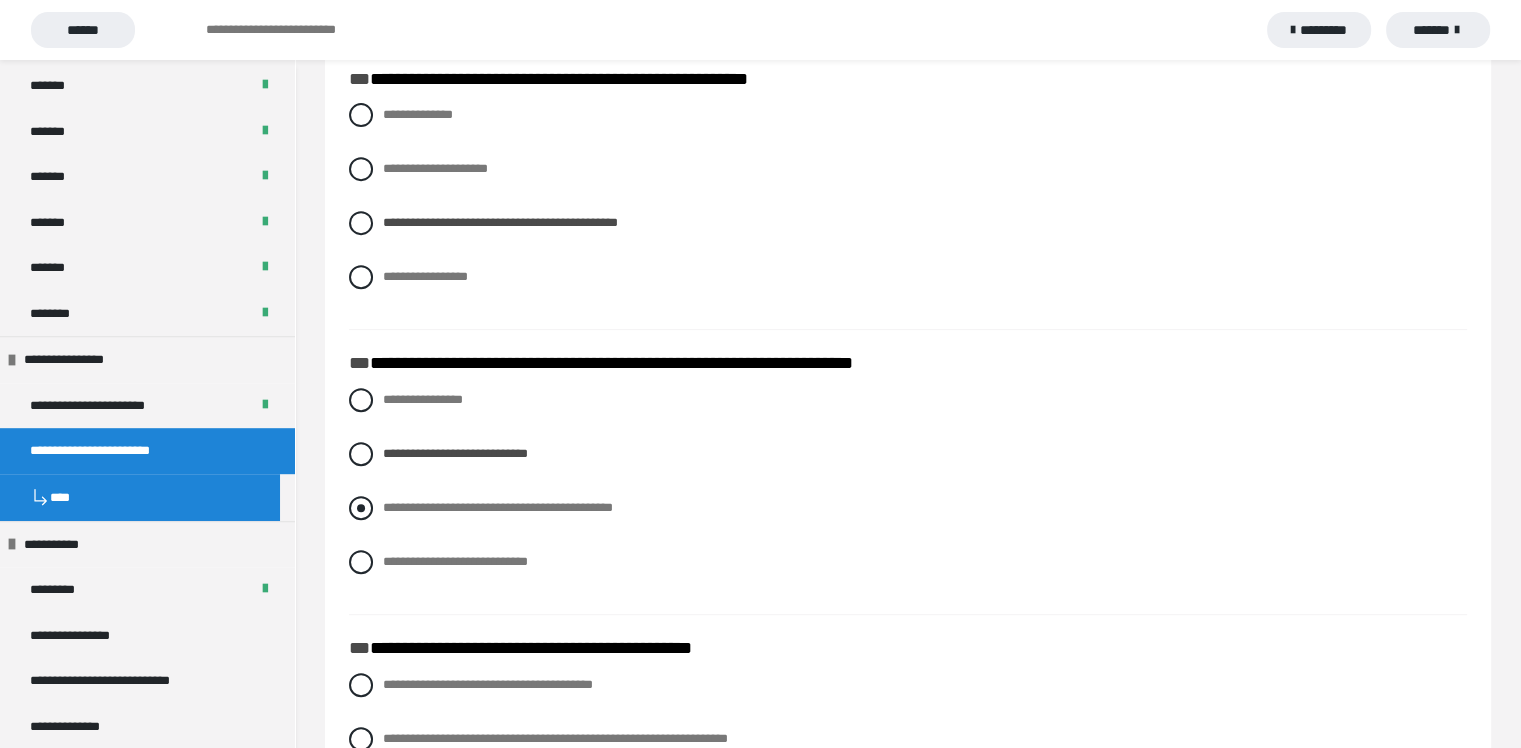 click on "**********" at bounding box center [498, 507] 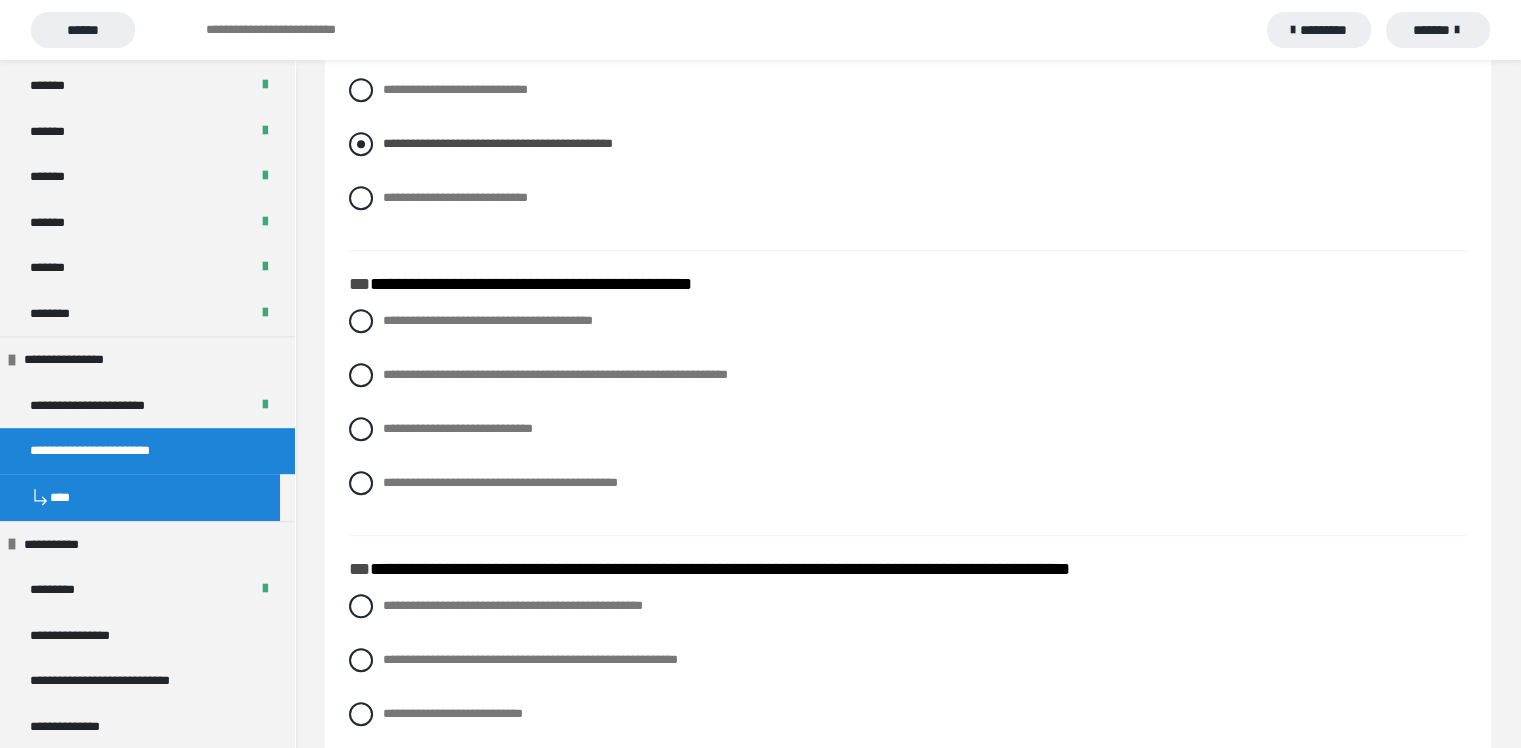 scroll, scrollTop: 1200, scrollLeft: 0, axis: vertical 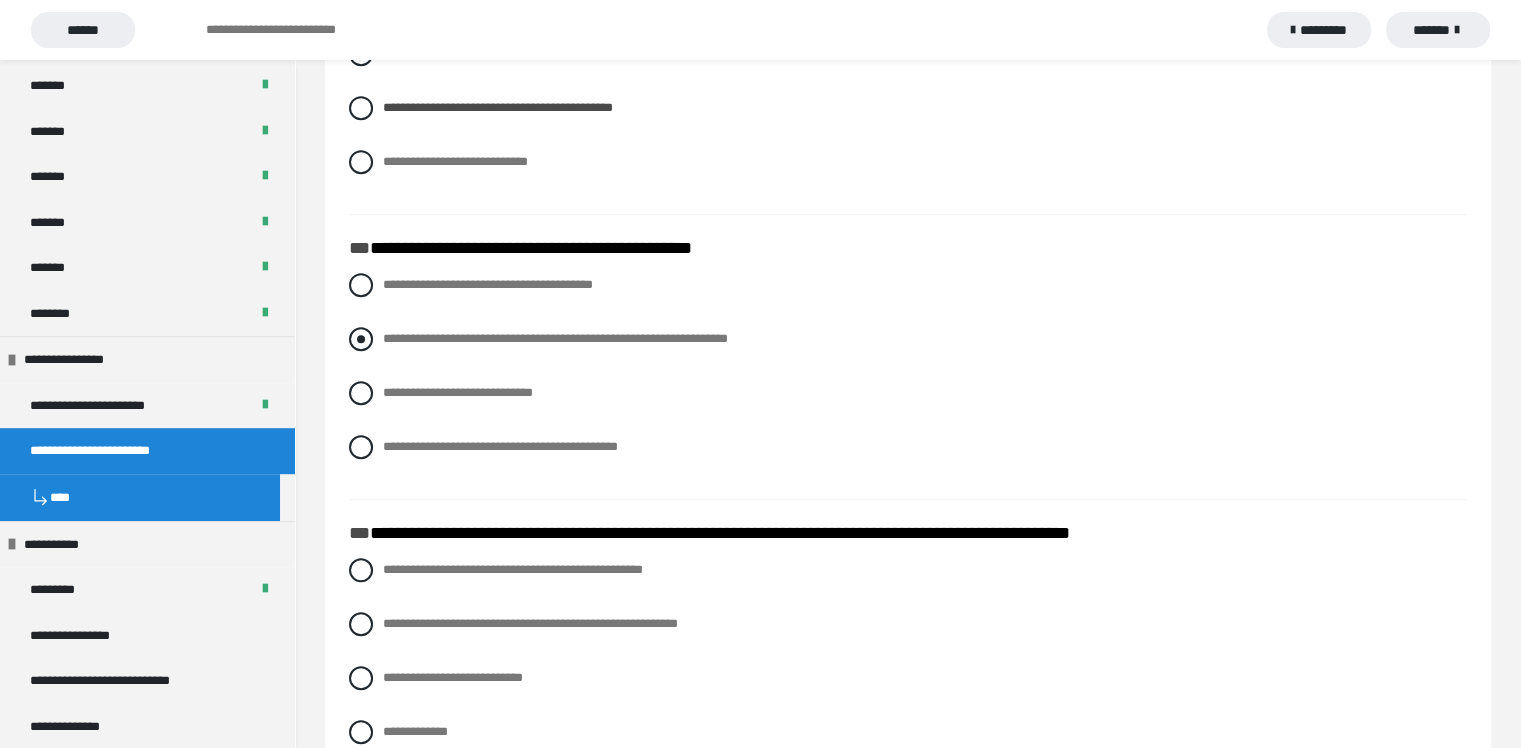 click on "**********" at bounding box center [555, 338] 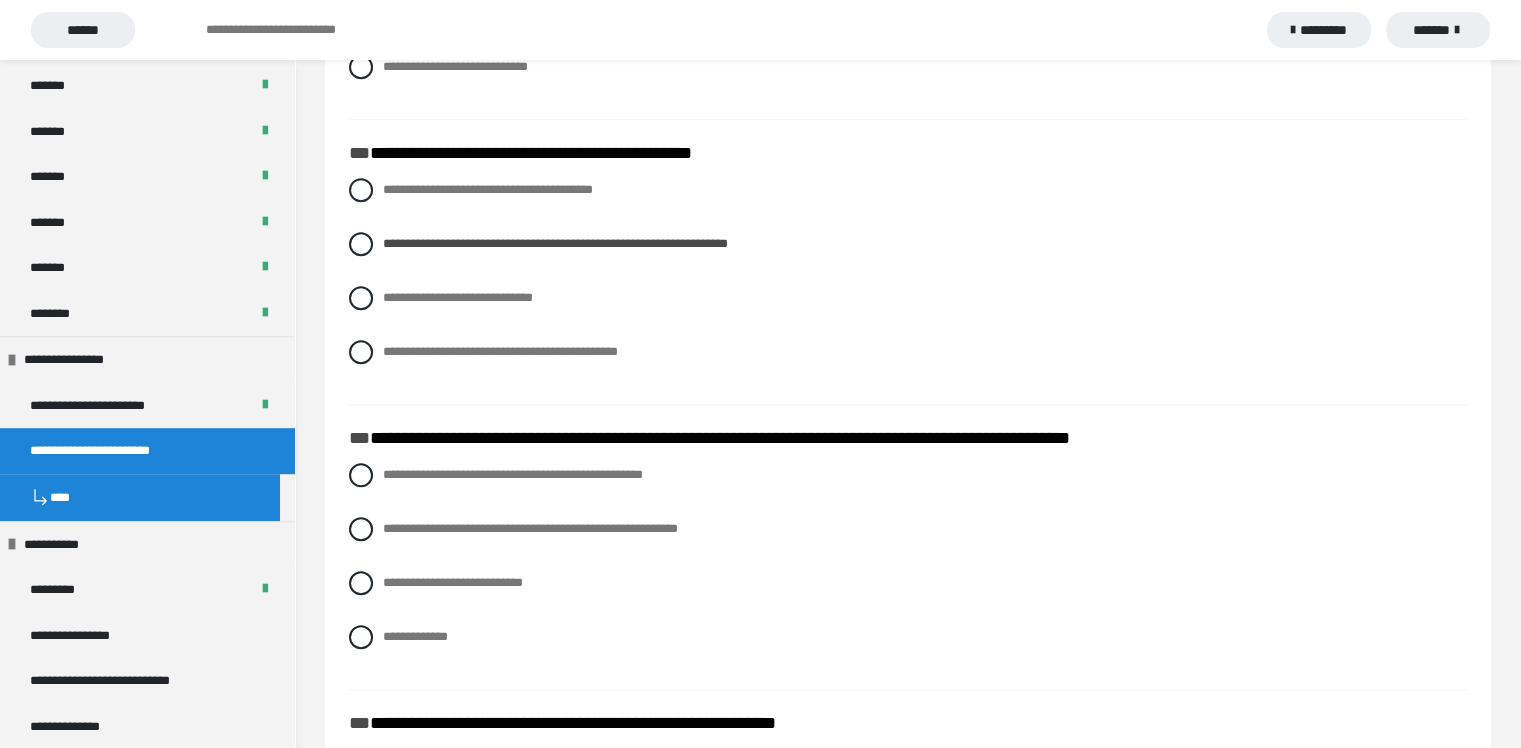scroll, scrollTop: 1300, scrollLeft: 0, axis: vertical 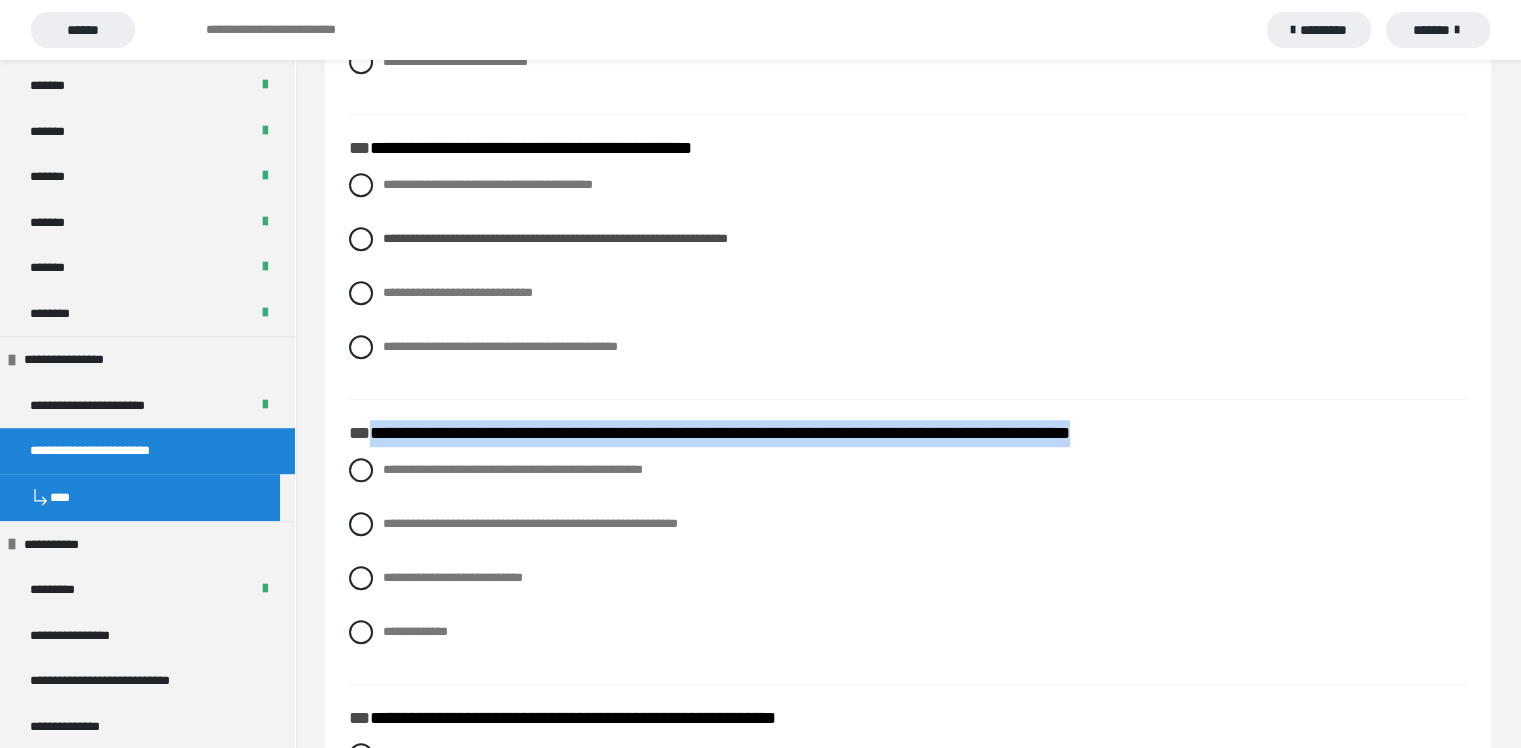 drag, startPoint x: 1214, startPoint y: 436, endPoint x: 372, endPoint y: 440, distance: 842.0095 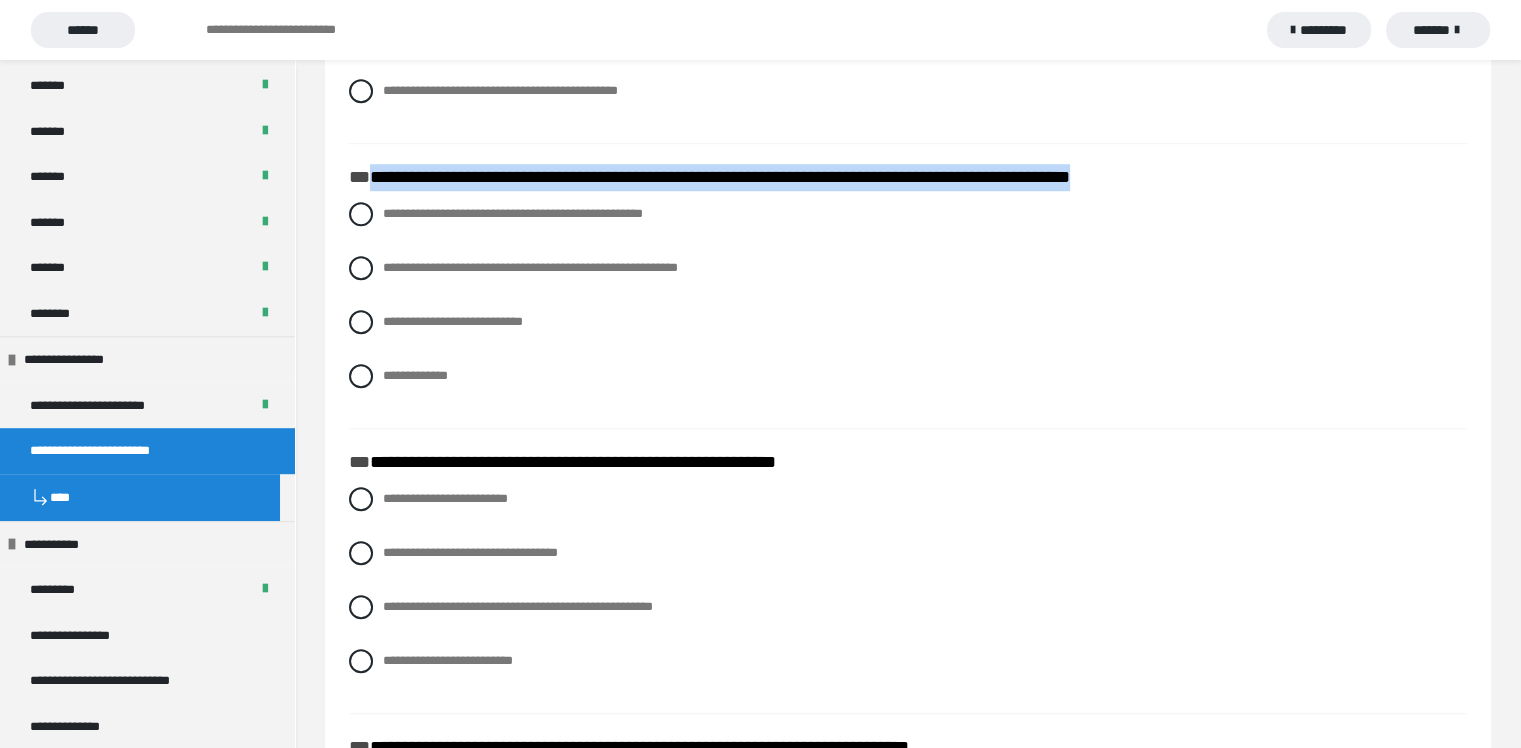 scroll, scrollTop: 1700, scrollLeft: 0, axis: vertical 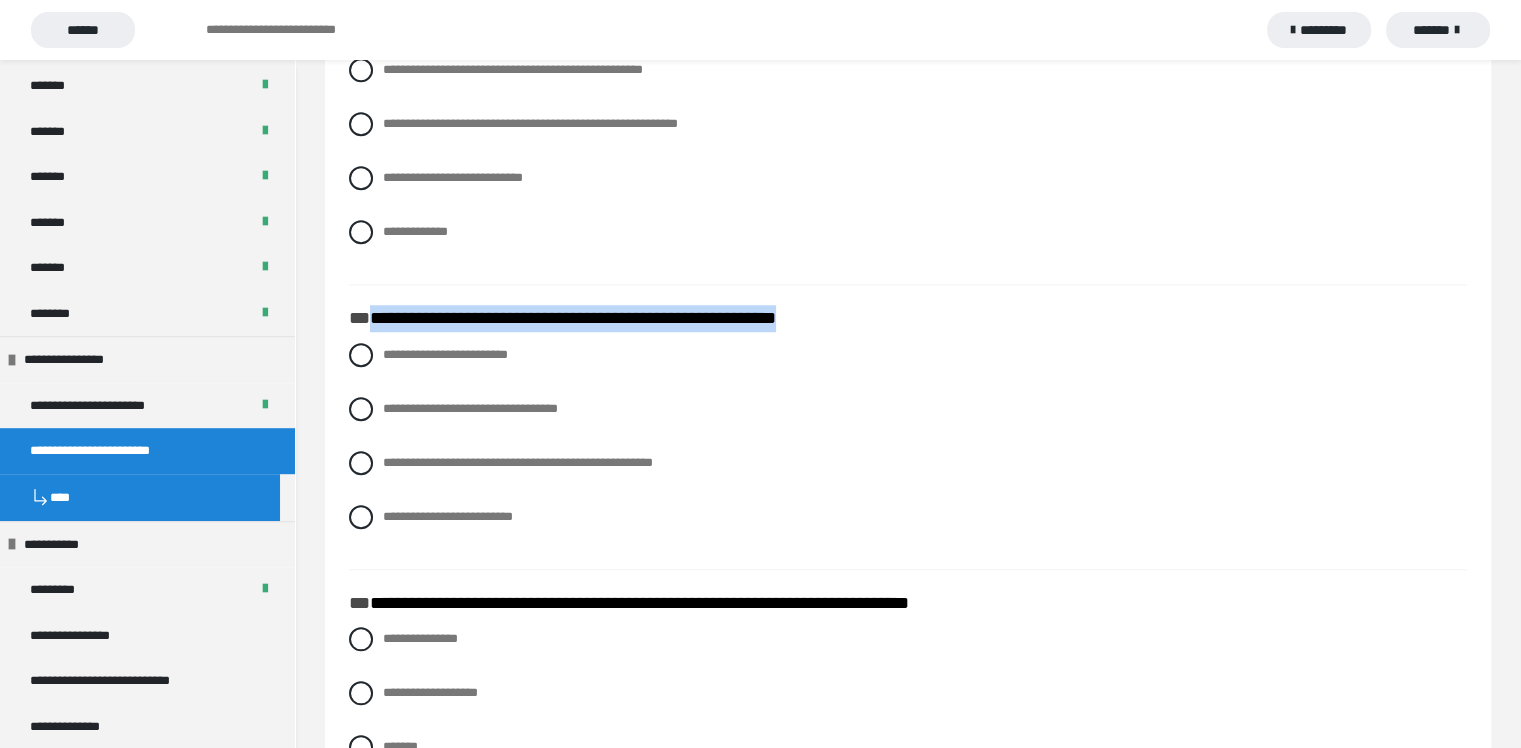 drag, startPoint x: 364, startPoint y: 324, endPoint x: 909, endPoint y: 320, distance: 545.01465 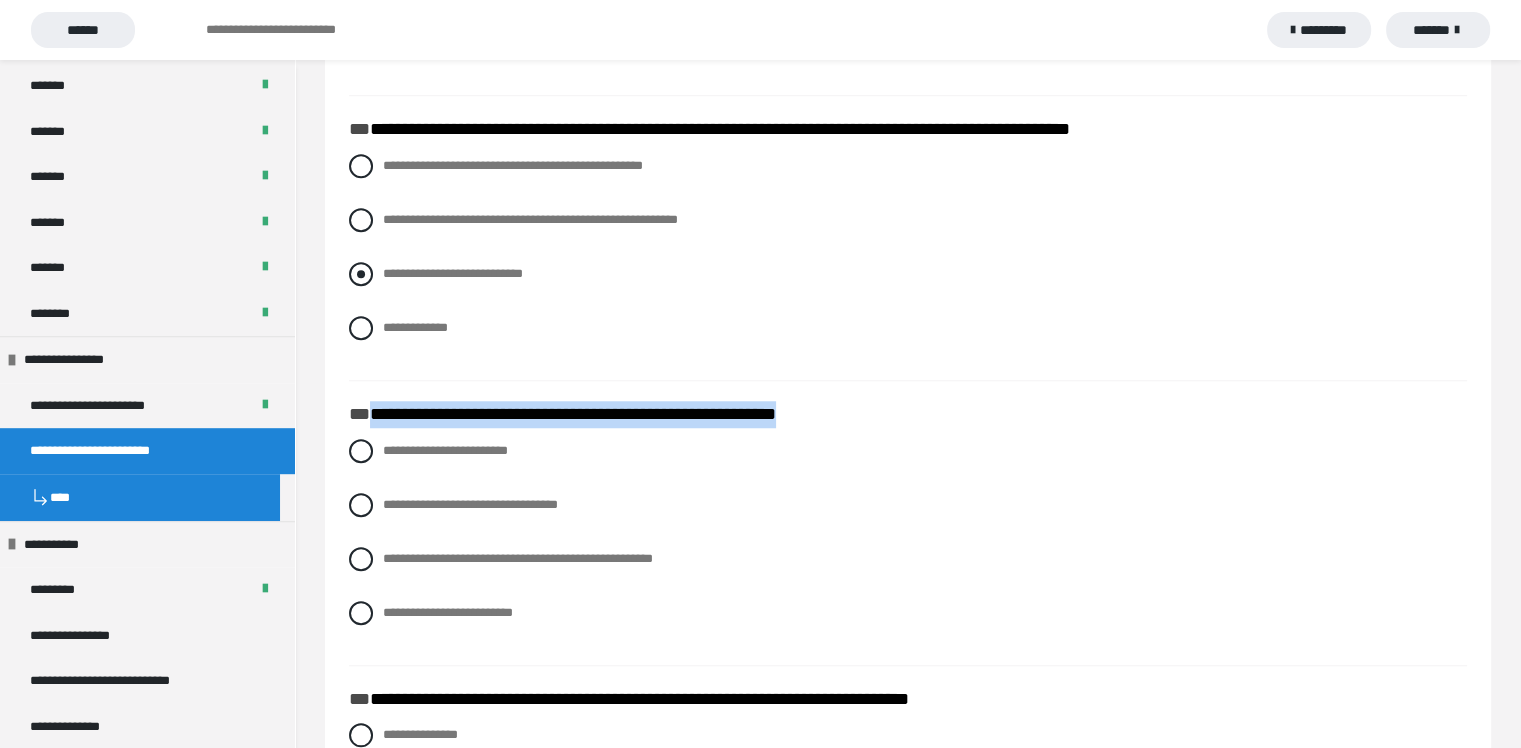 scroll, scrollTop: 1600, scrollLeft: 0, axis: vertical 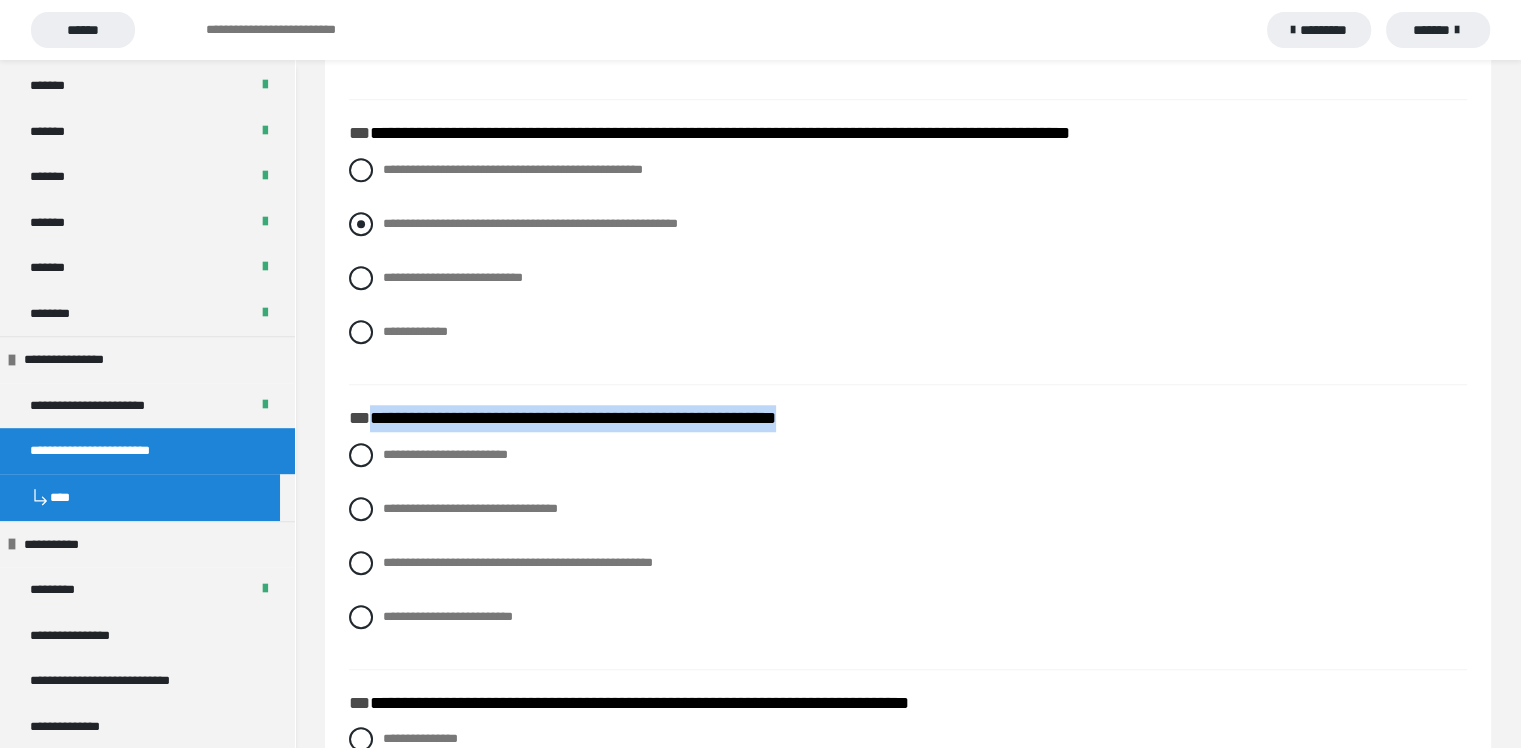 click at bounding box center (361, 224) 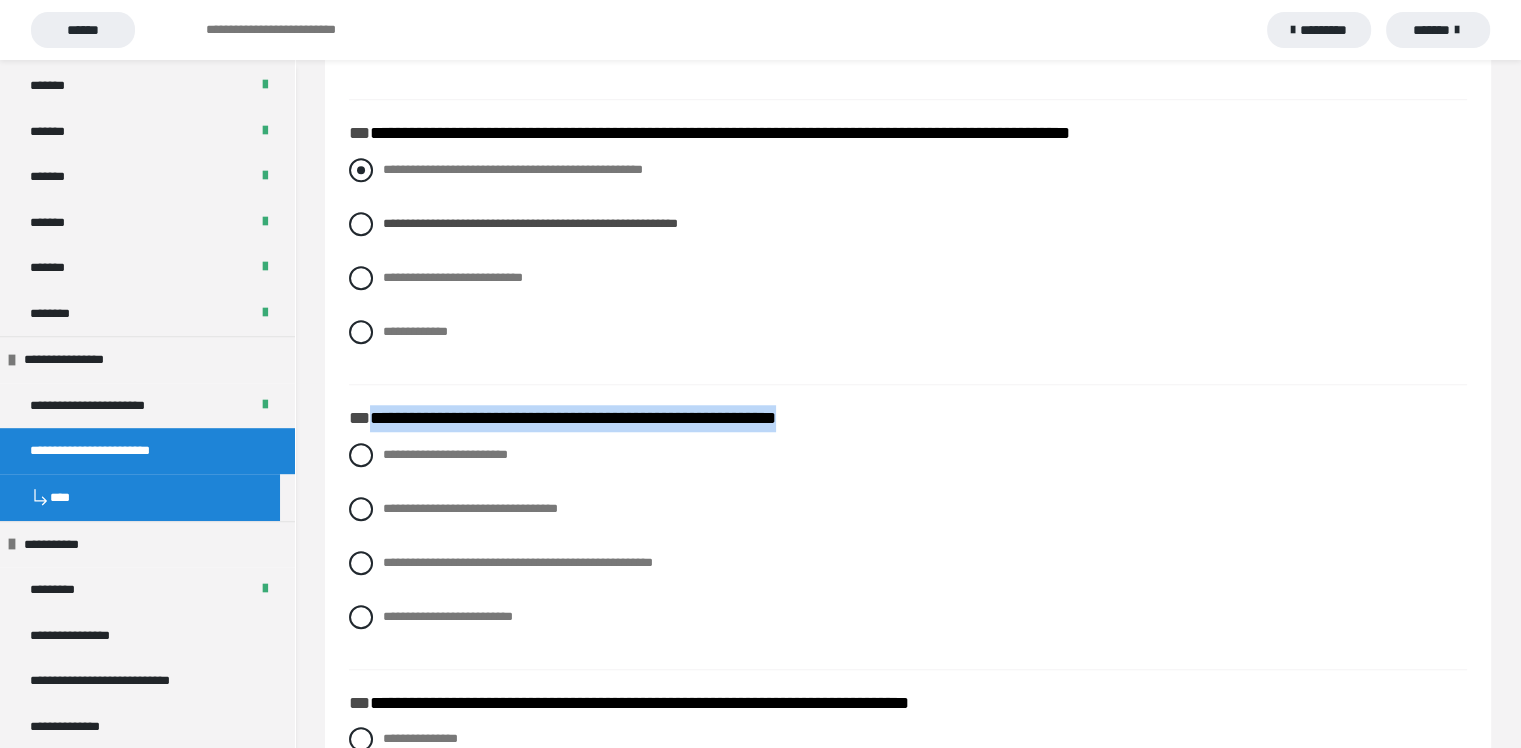 click at bounding box center (361, 170) 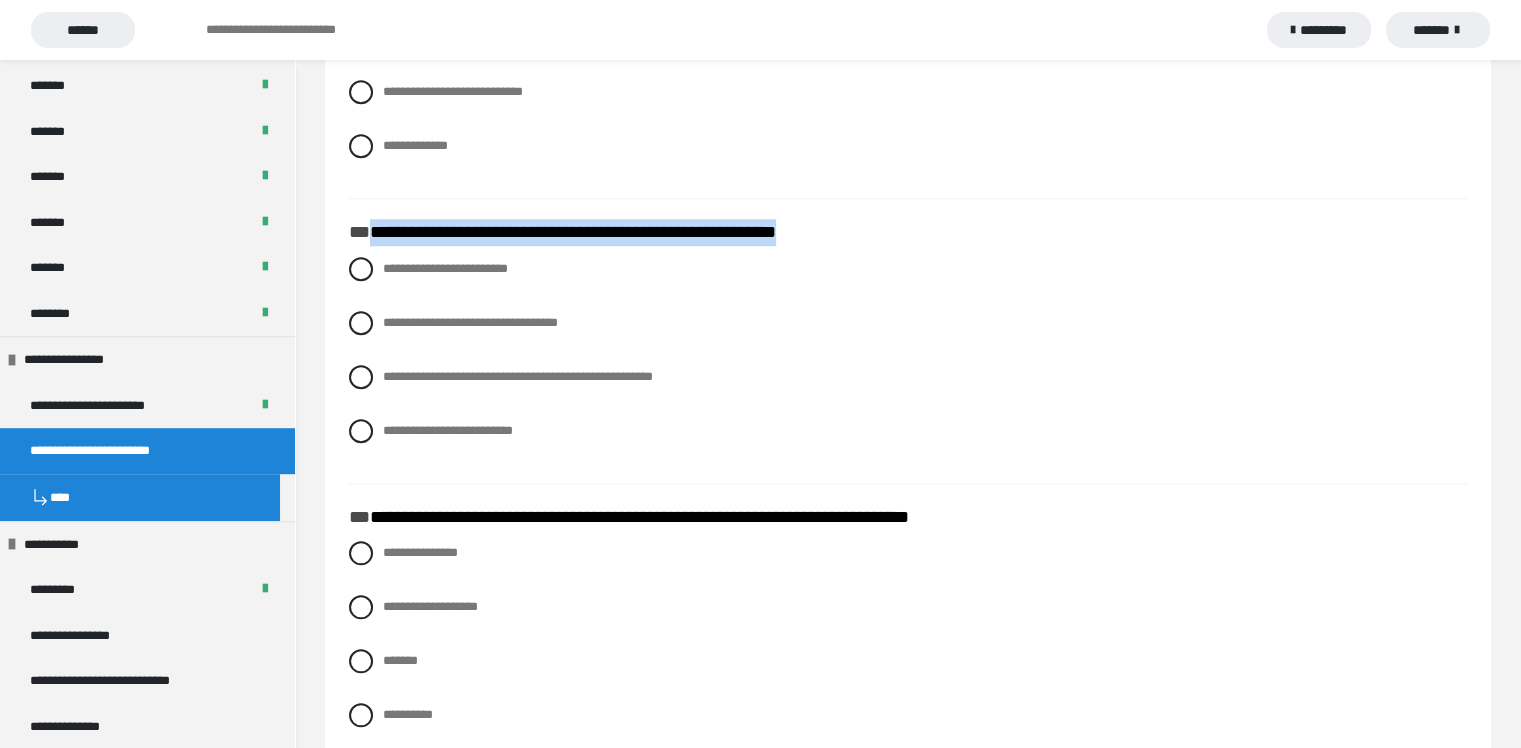 scroll, scrollTop: 1800, scrollLeft: 0, axis: vertical 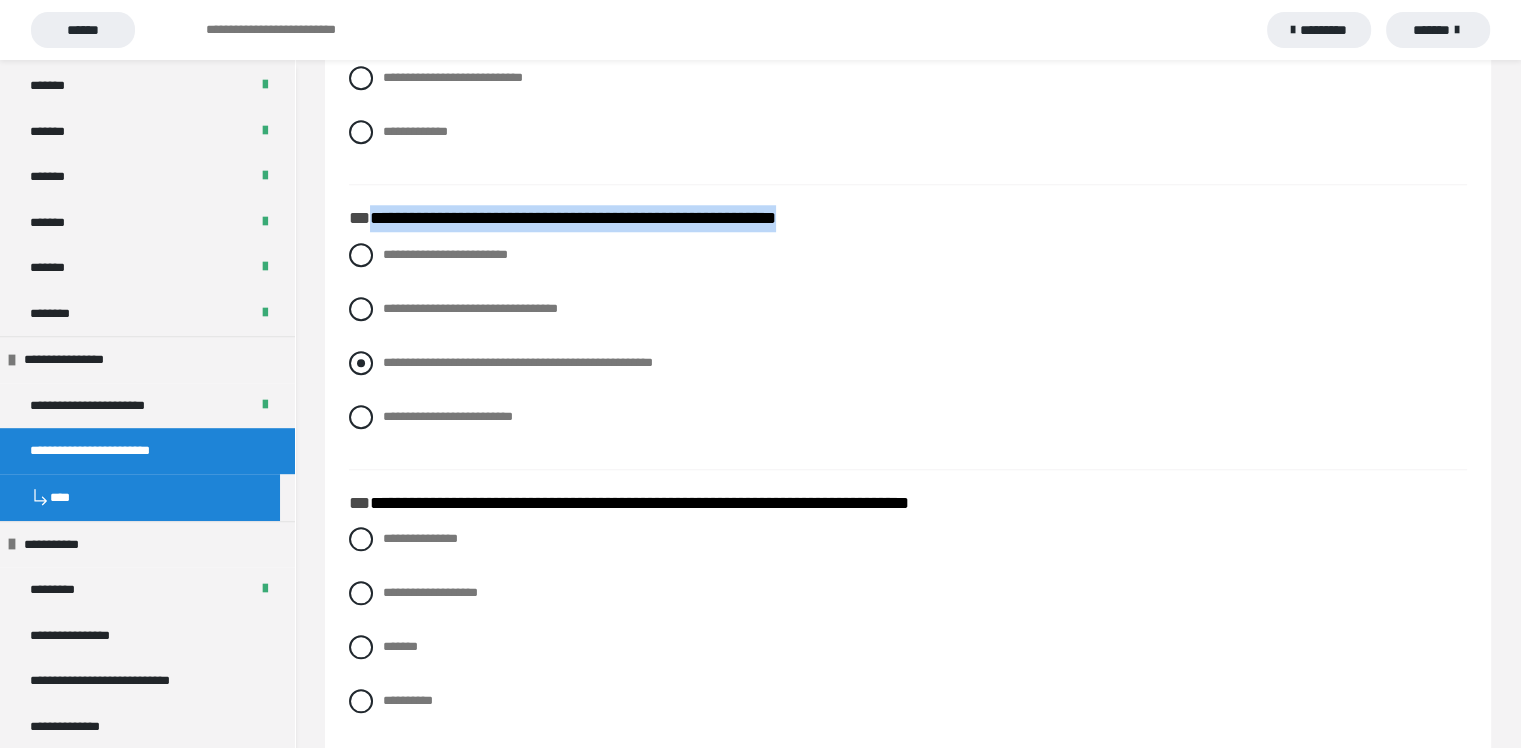 click on "**********" at bounding box center (518, 362) 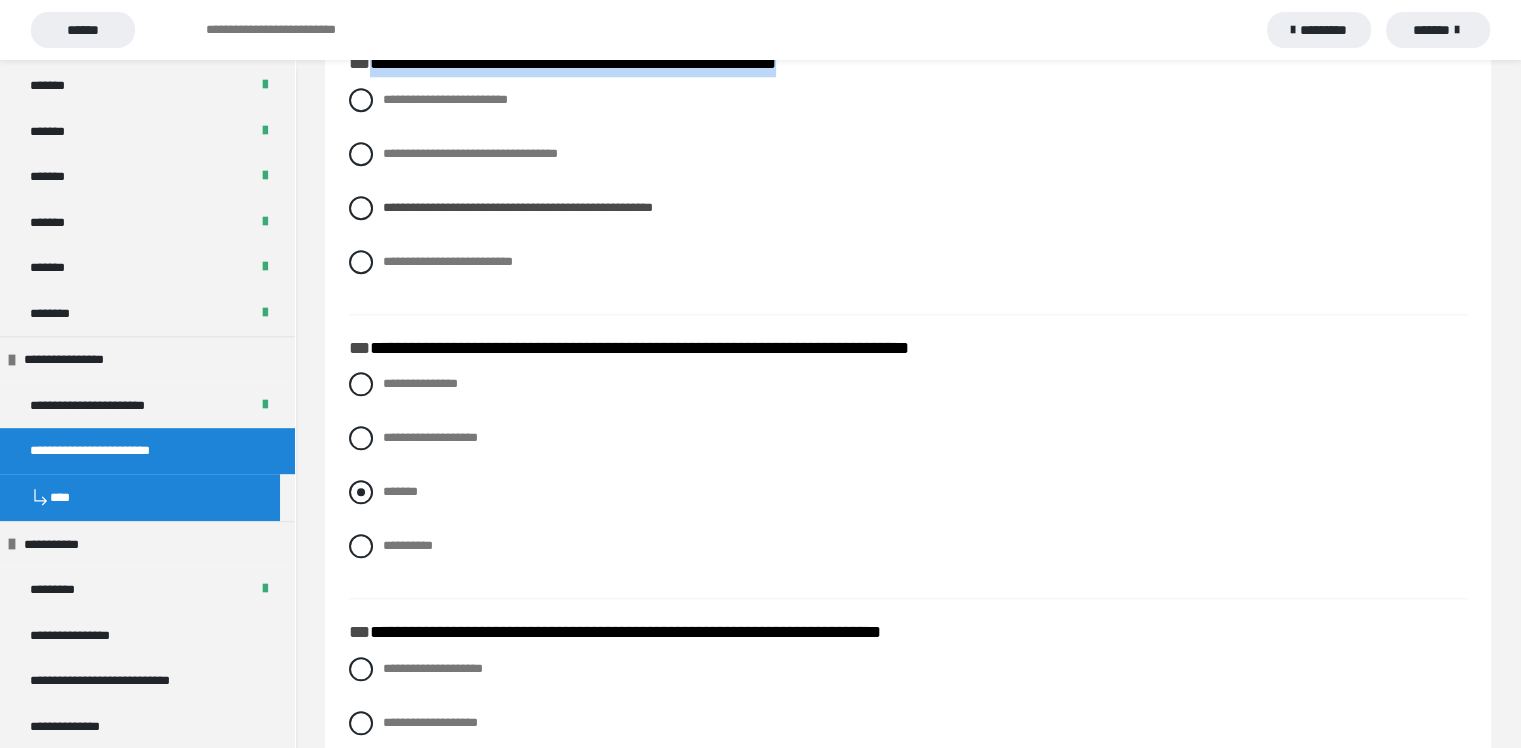 scroll, scrollTop: 1900, scrollLeft: 0, axis: vertical 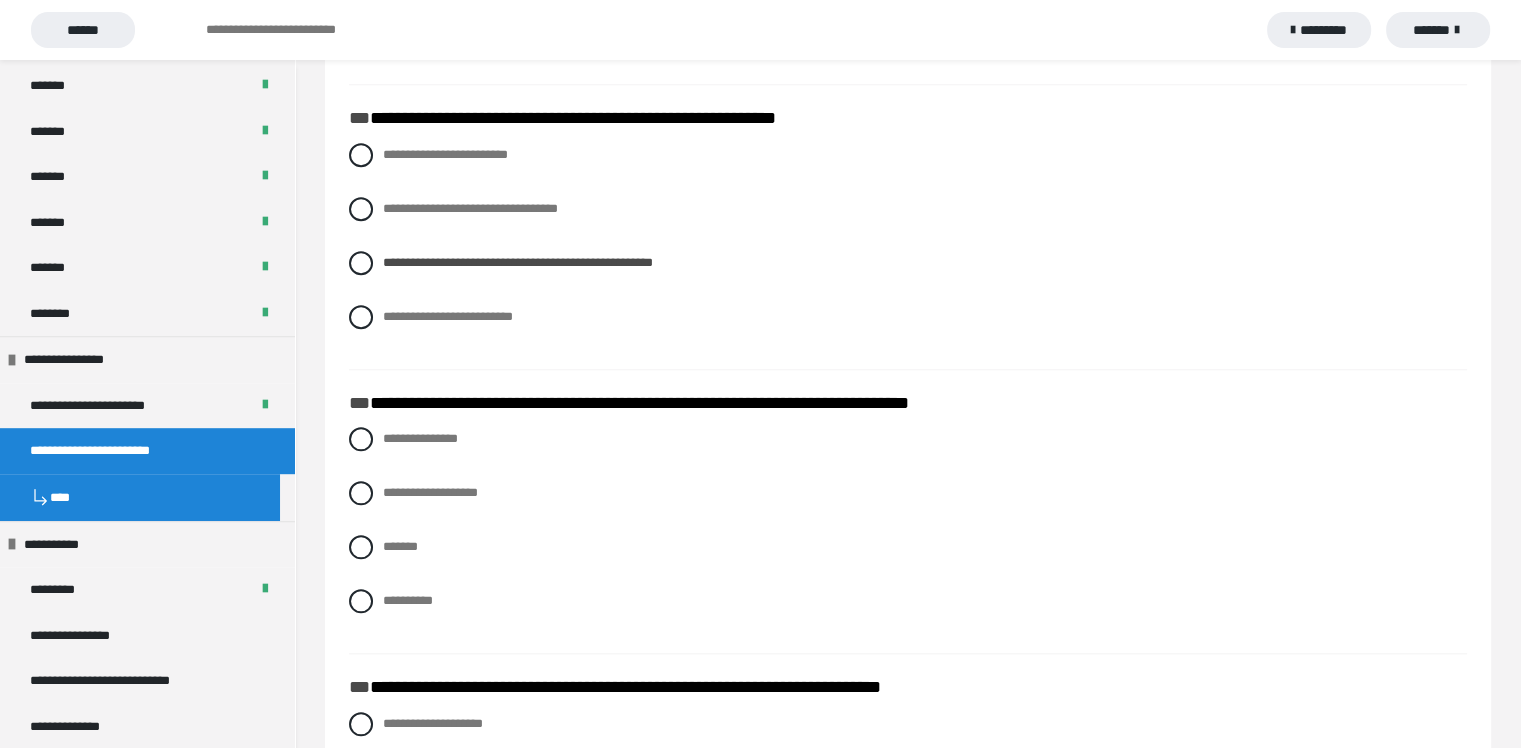 click on "**********" at bounding box center [580, -1591] 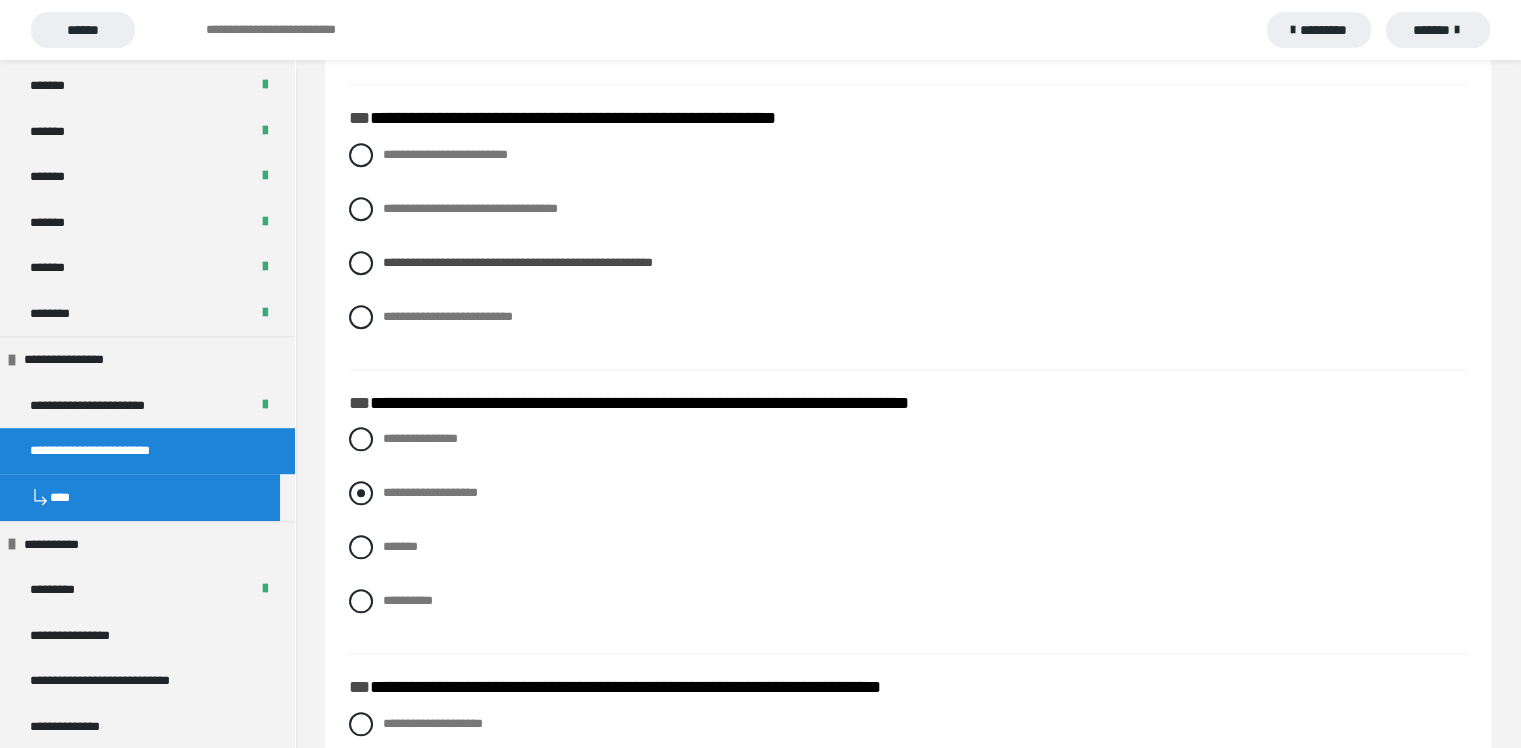 click on "**********" at bounding box center [430, 492] 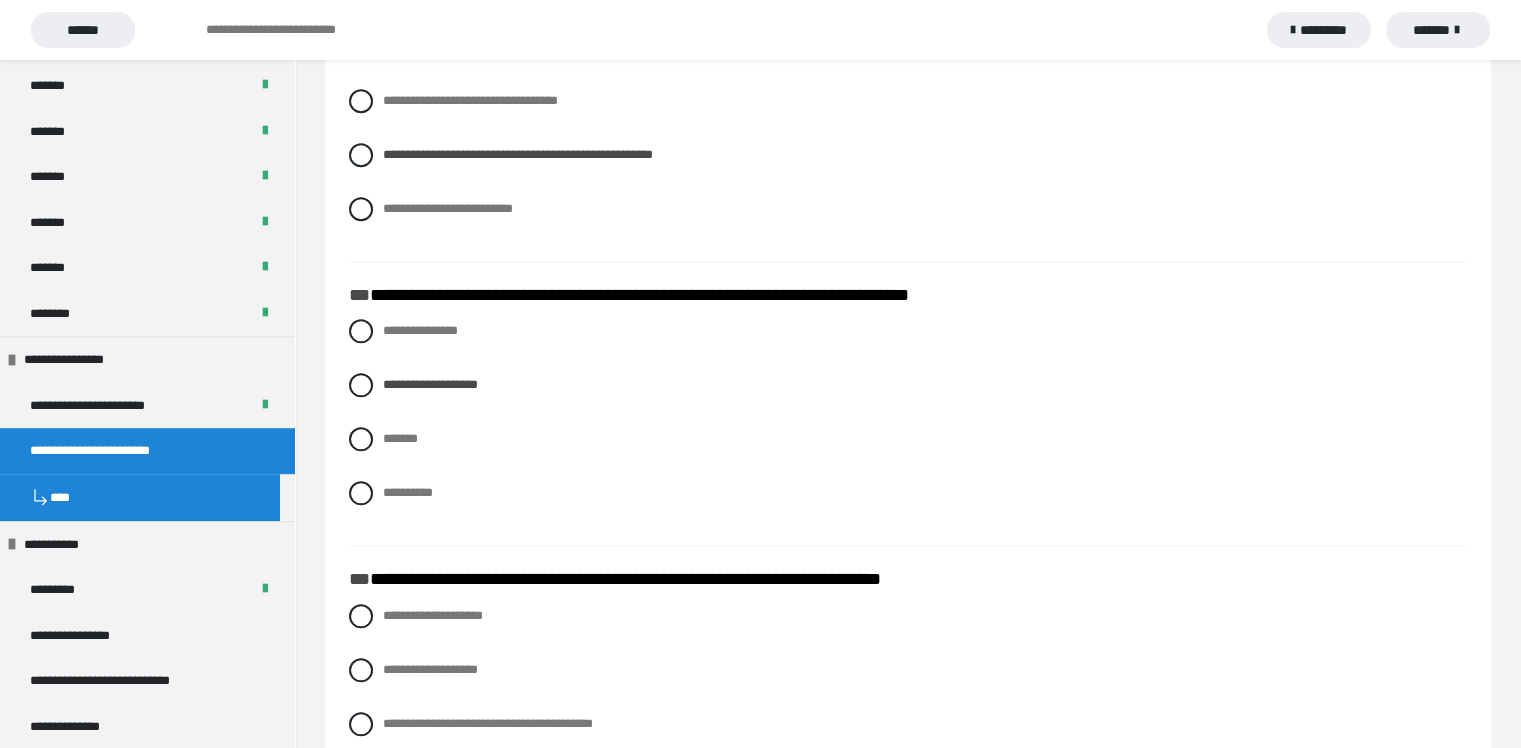 scroll, scrollTop: 2100, scrollLeft: 0, axis: vertical 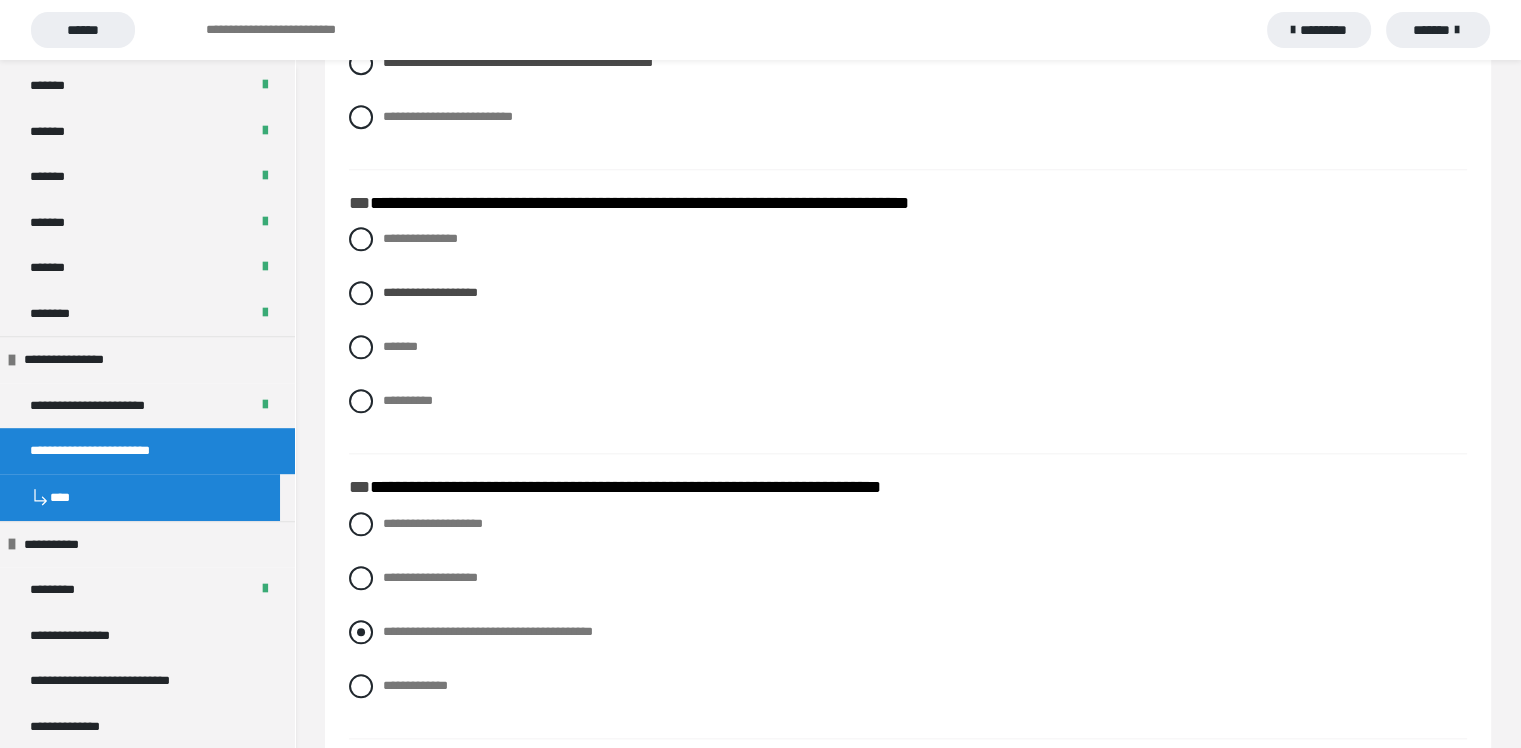 click on "**********" at bounding box center (488, 631) 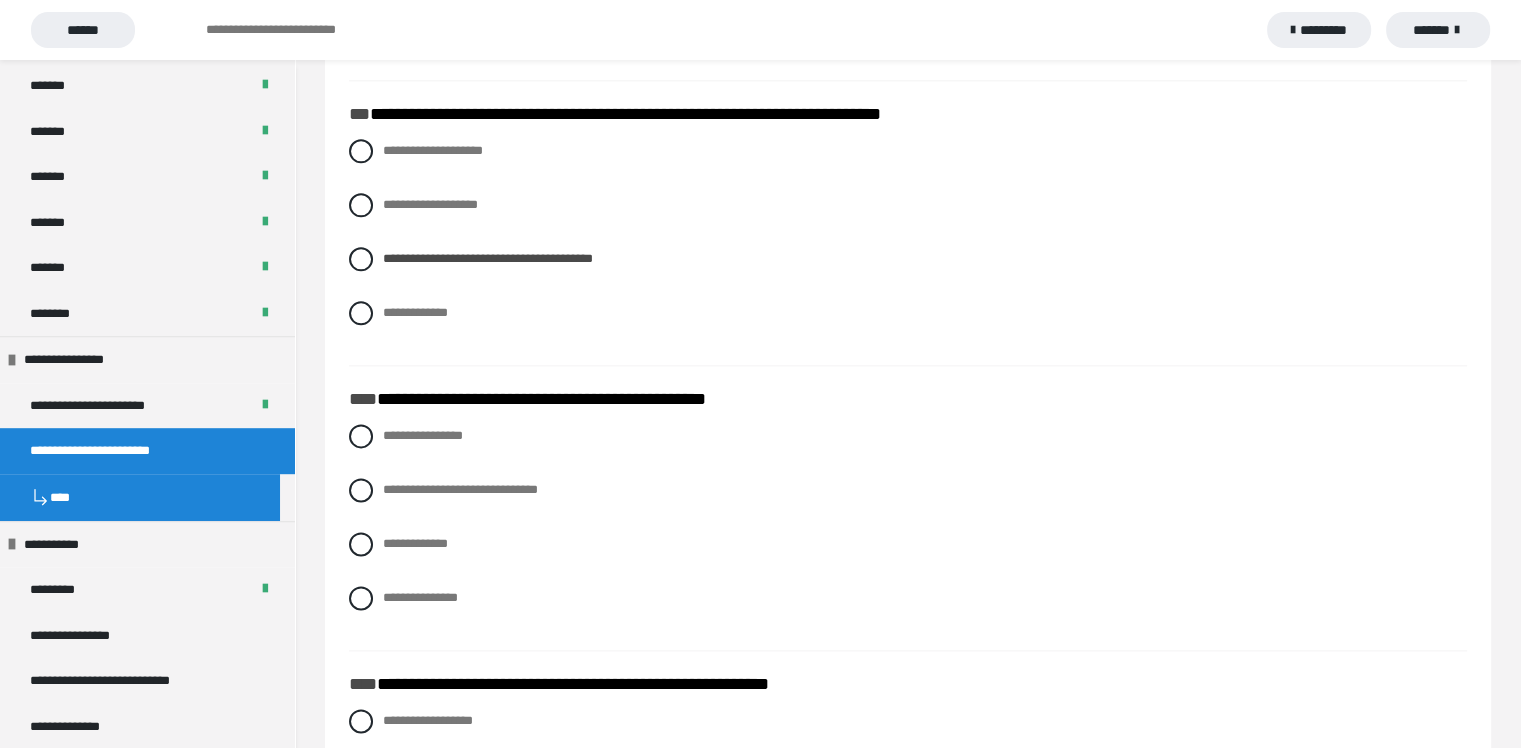 scroll, scrollTop: 2500, scrollLeft: 0, axis: vertical 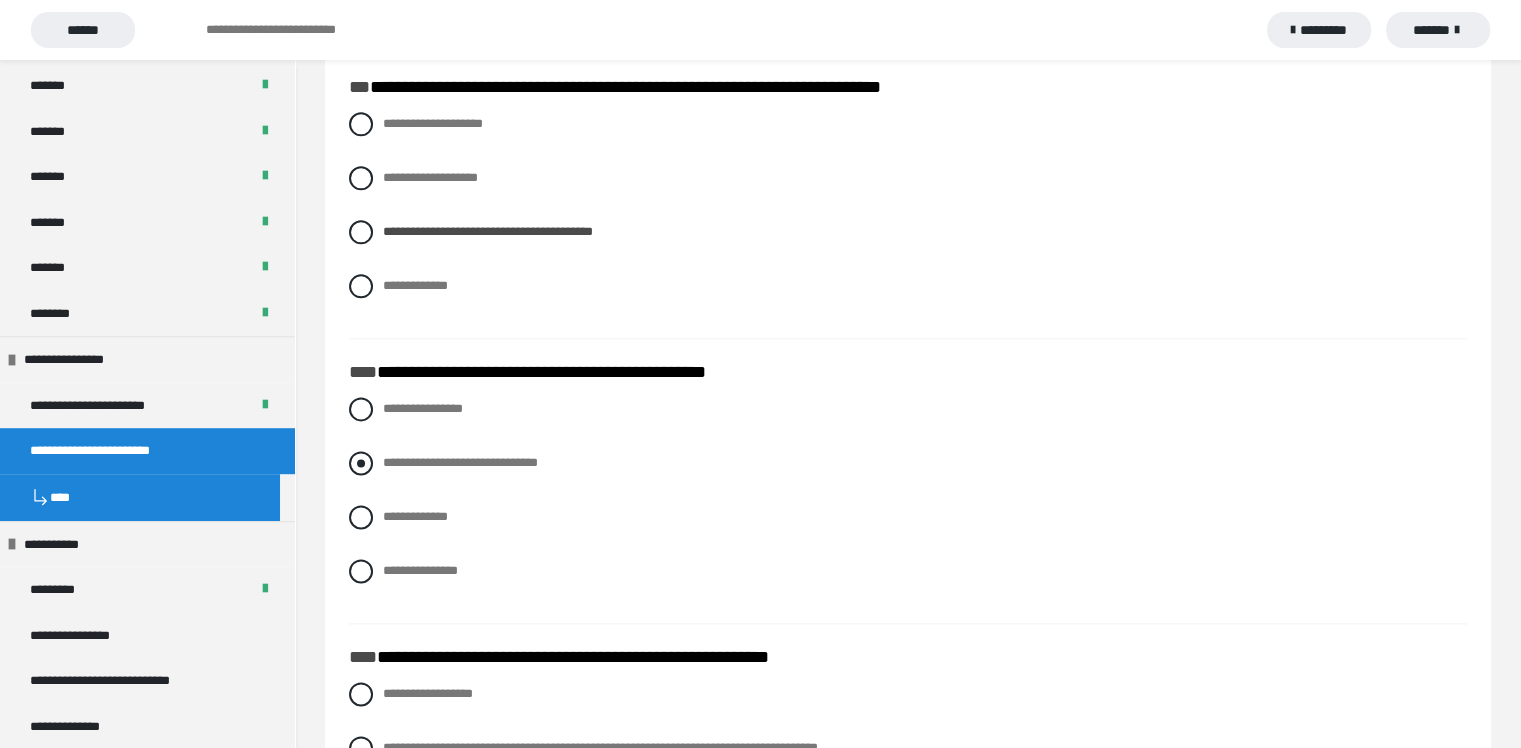 click on "**********" at bounding box center [460, 462] 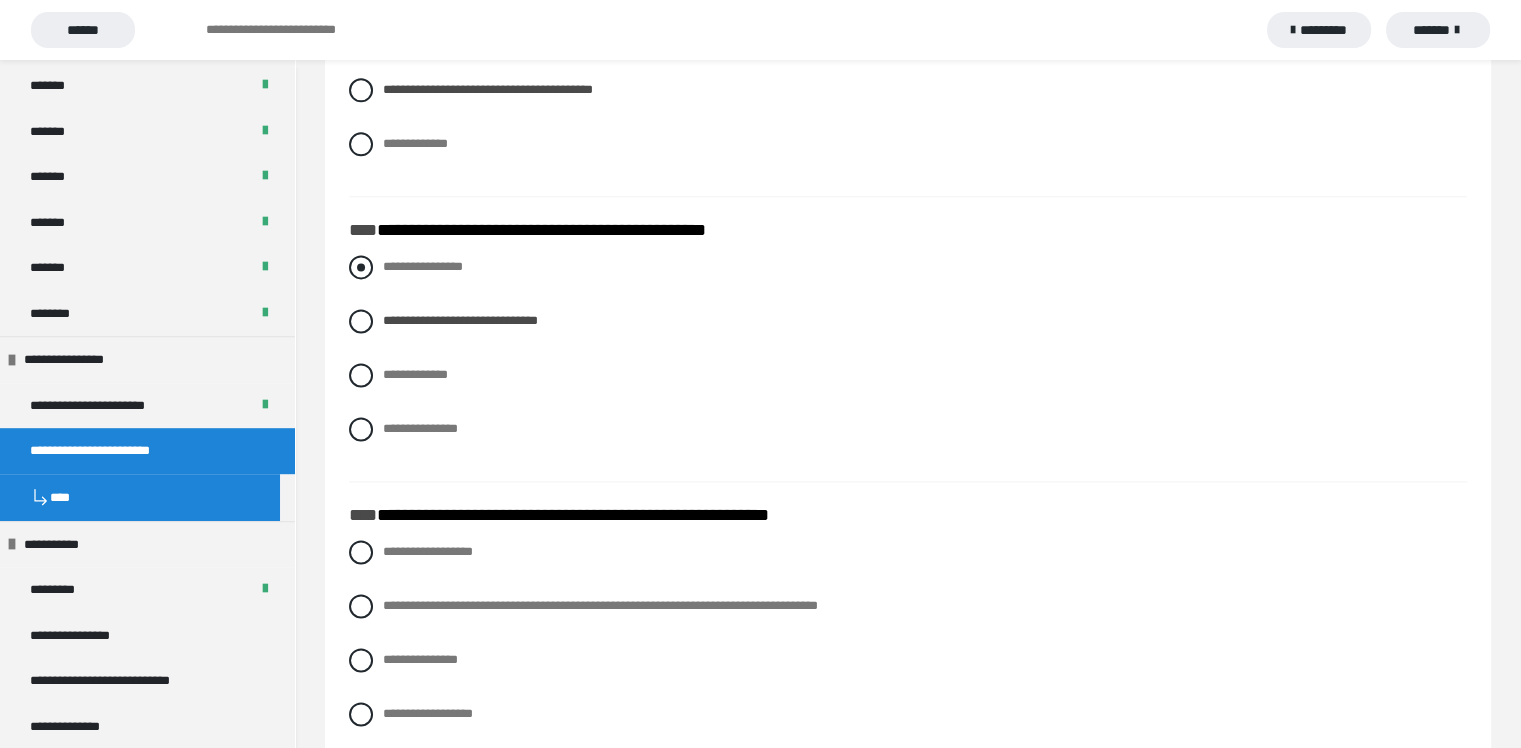 scroll, scrollTop: 2800, scrollLeft: 0, axis: vertical 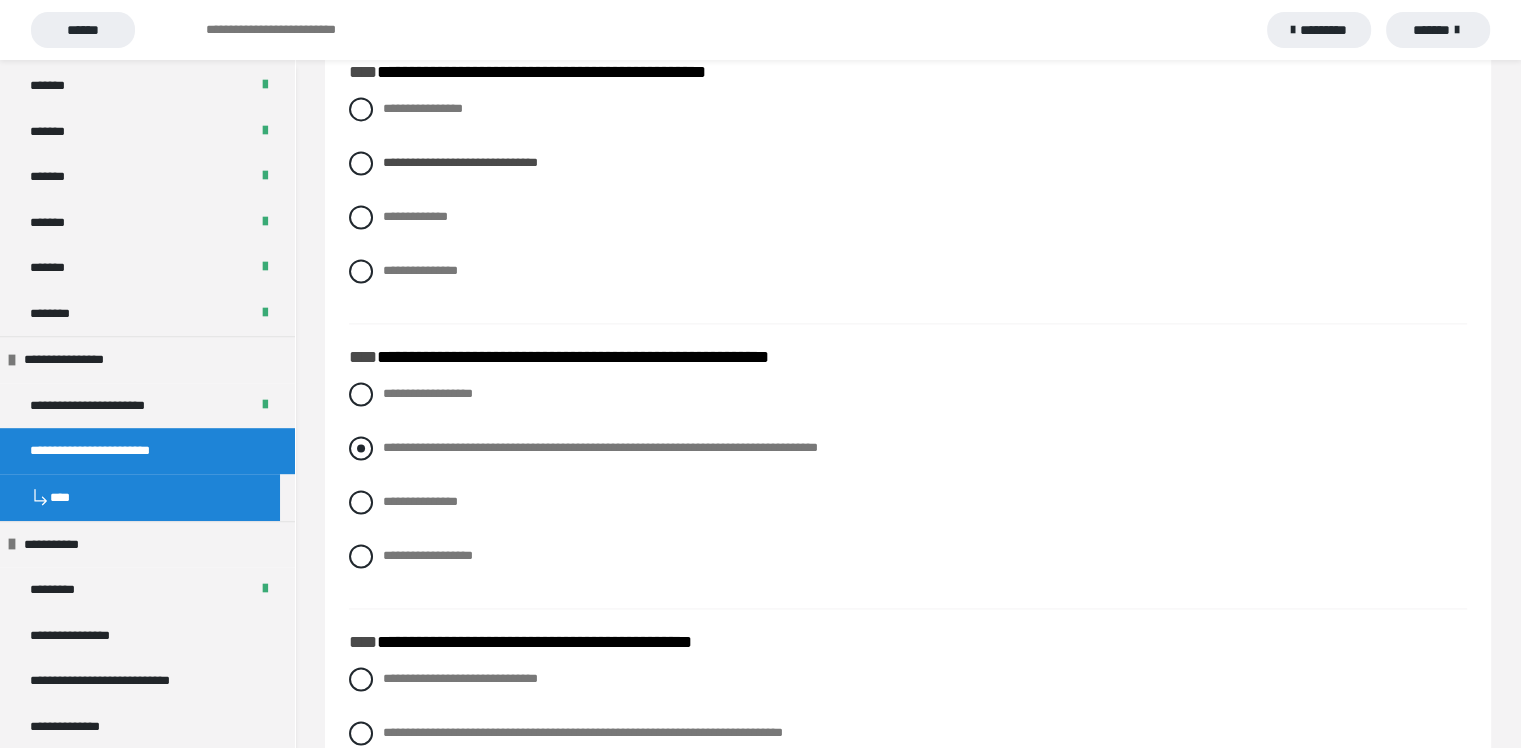 click at bounding box center (361, 448) 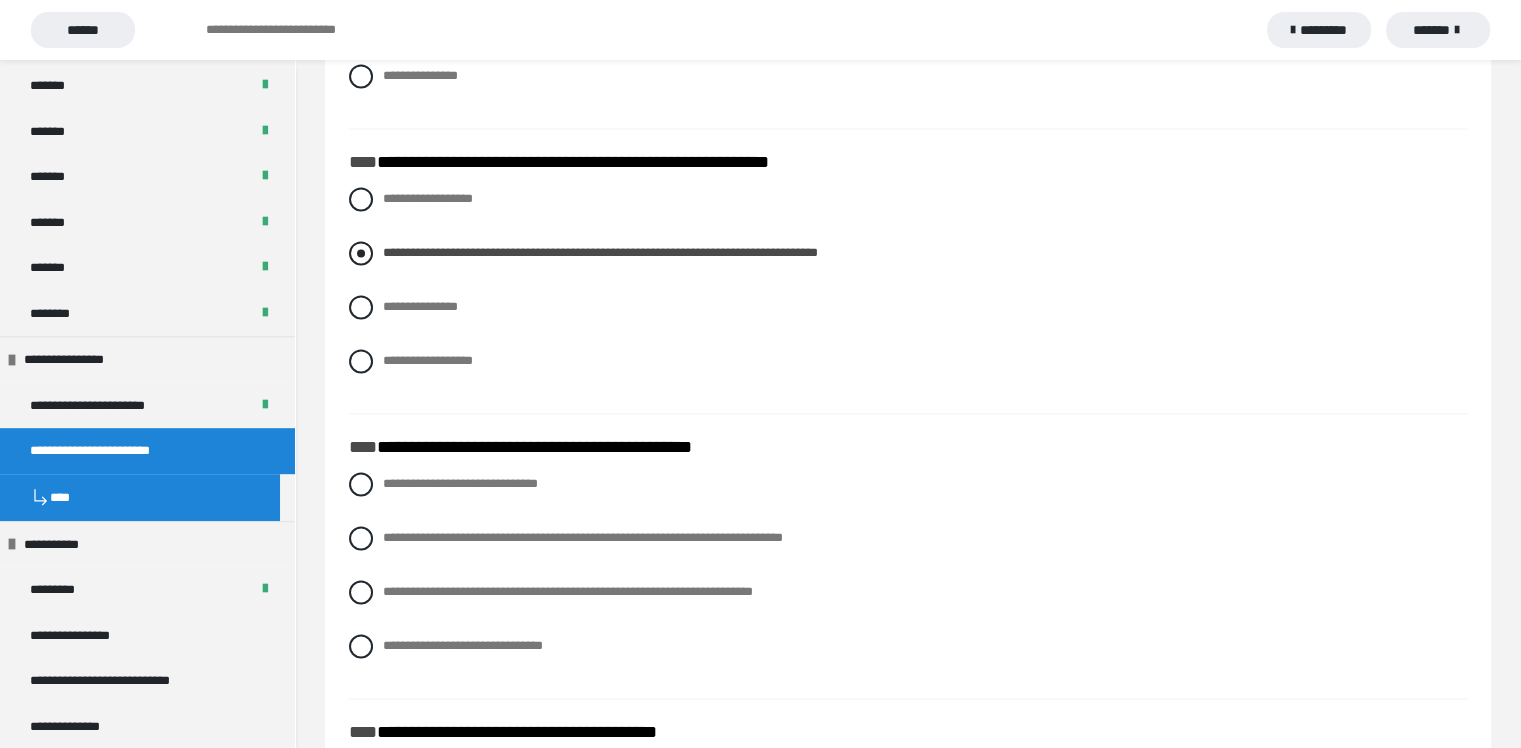 scroll, scrollTop: 3100, scrollLeft: 0, axis: vertical 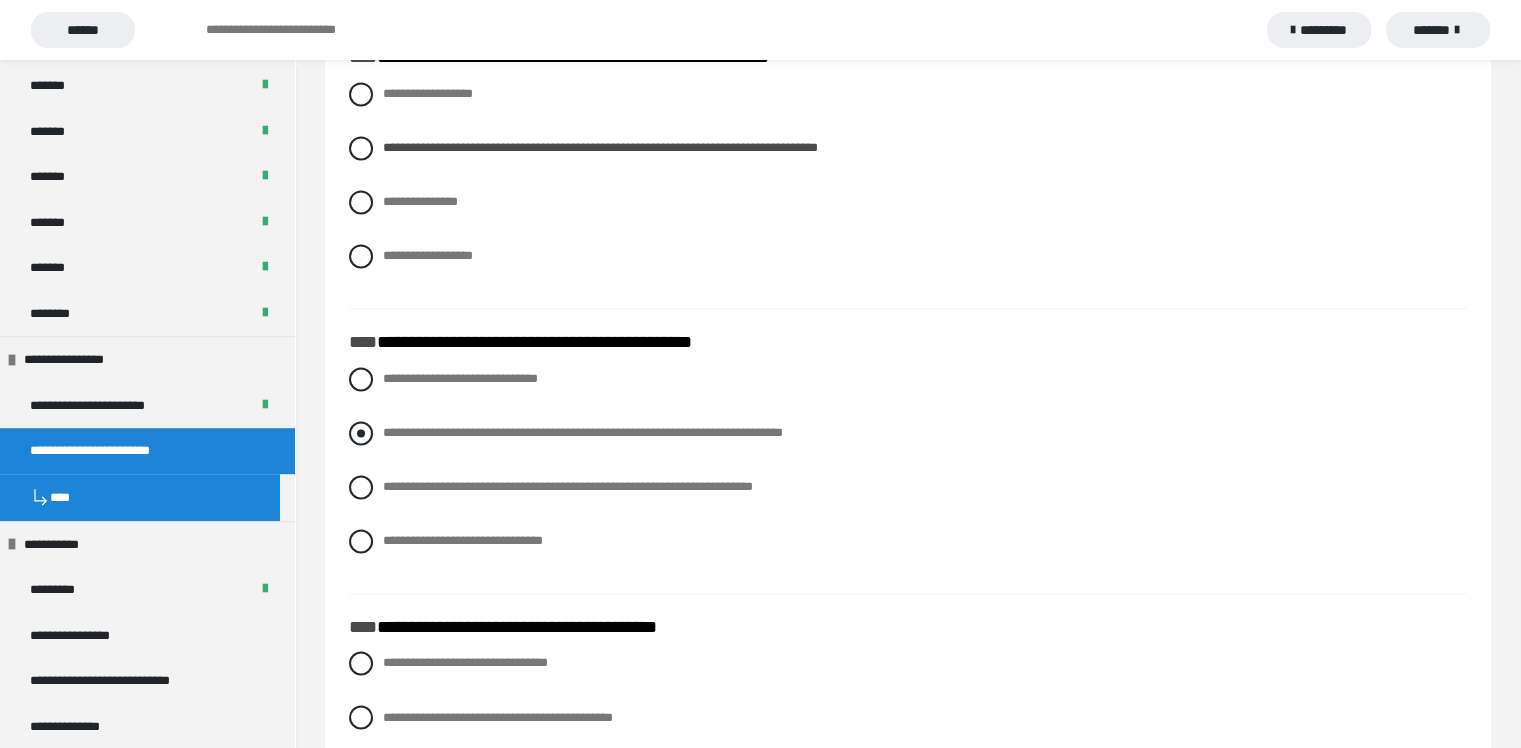 click at bounding box center (361, 433) 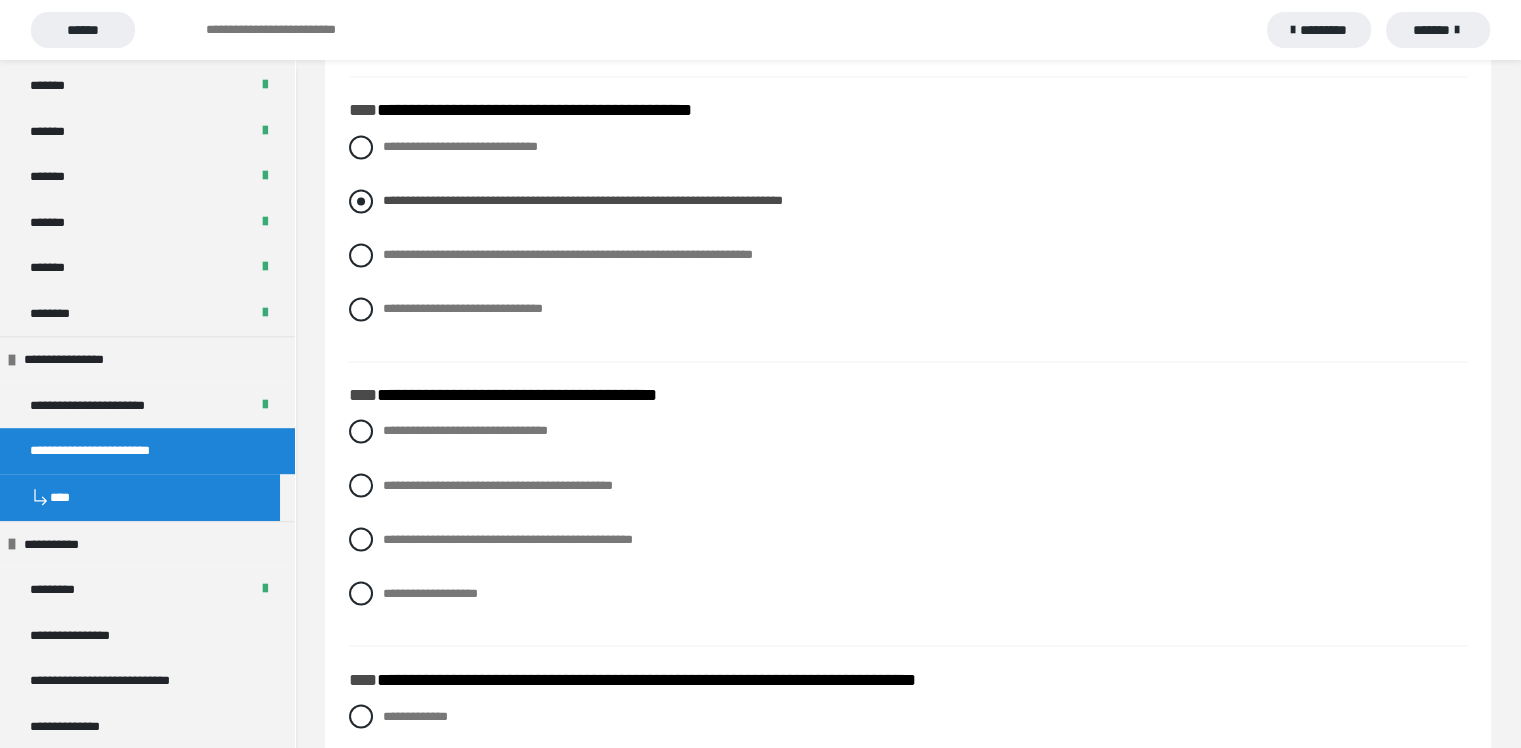 scroll, scrollTop: 3400, scrollLeft: 0, axis: vertical 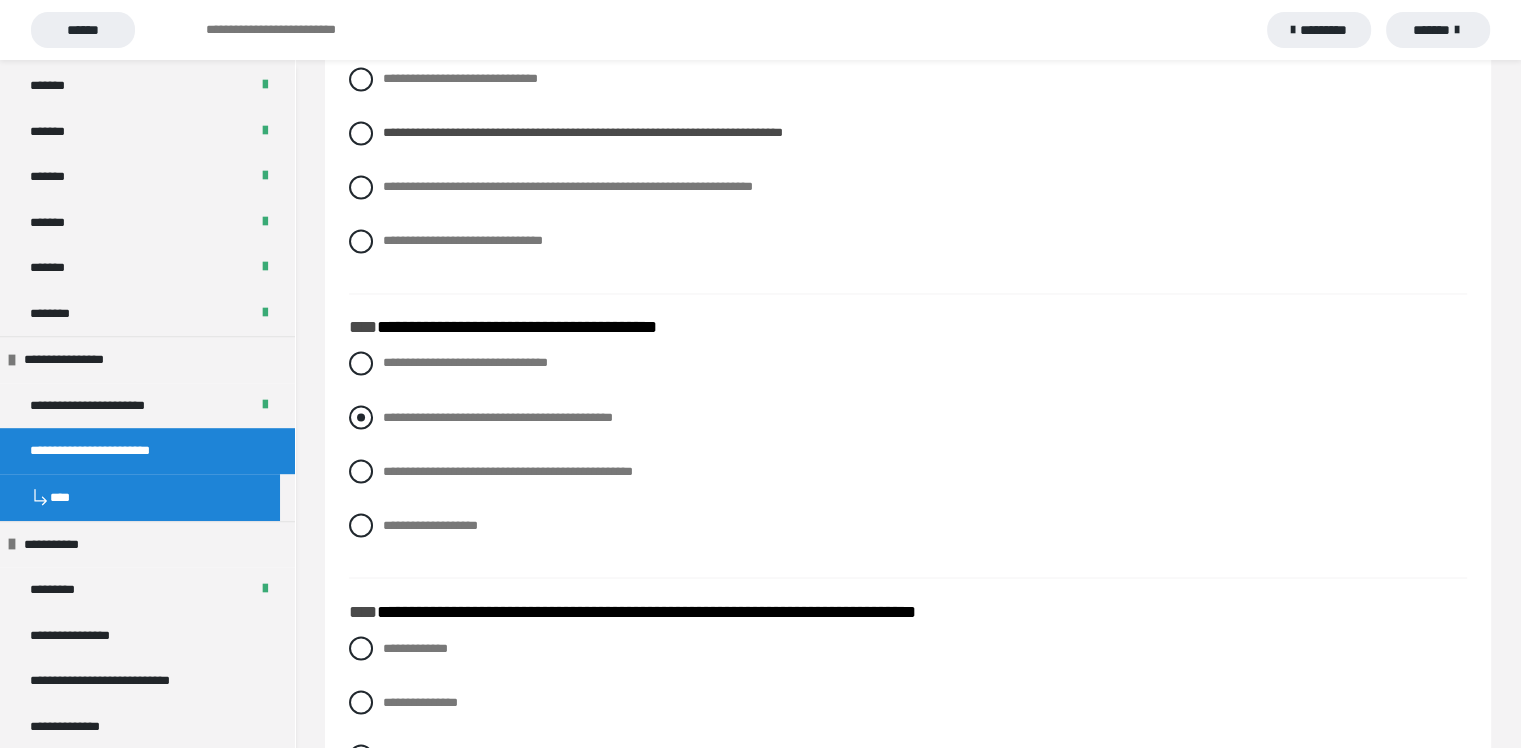 click at bounding box center (361, 417) 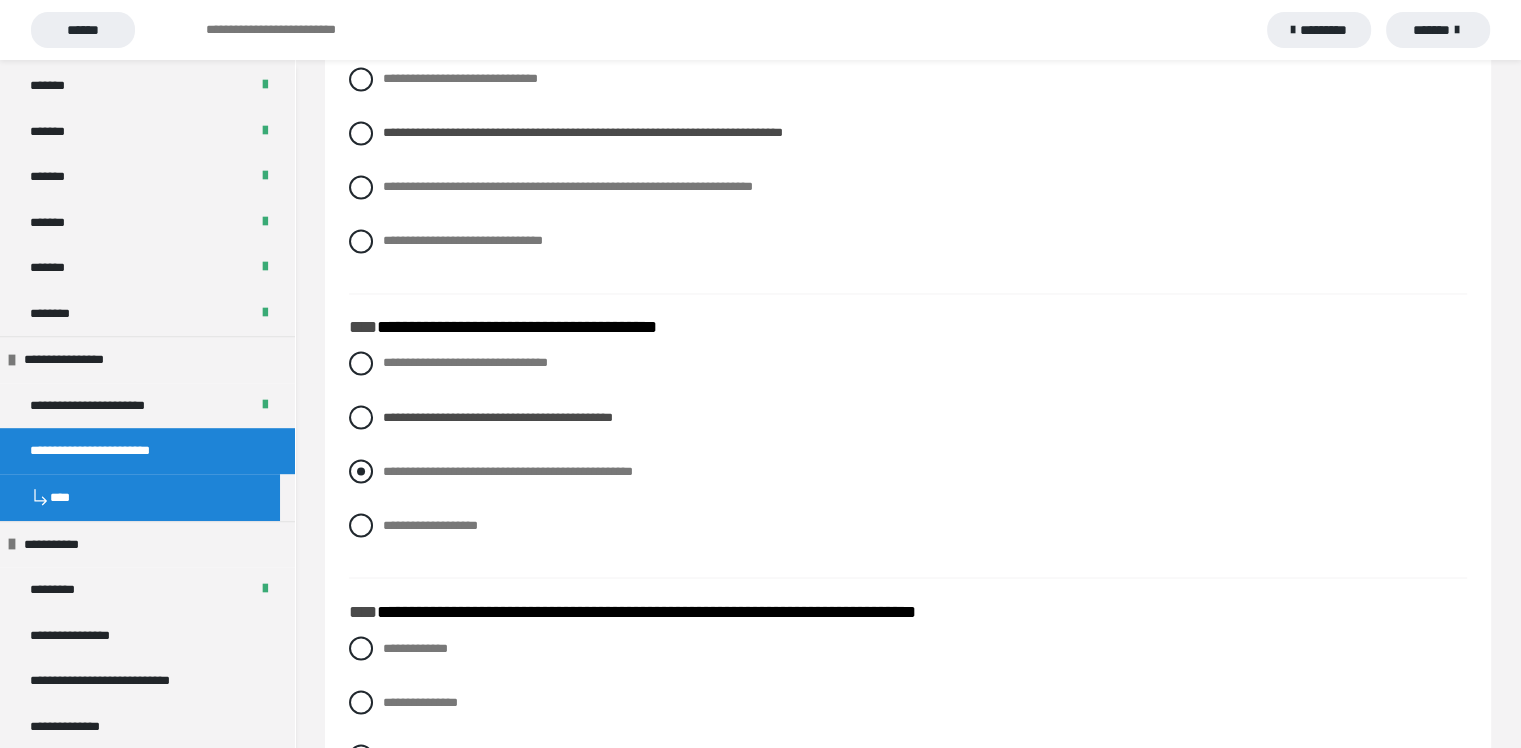 click at bounding box center (361, 471) 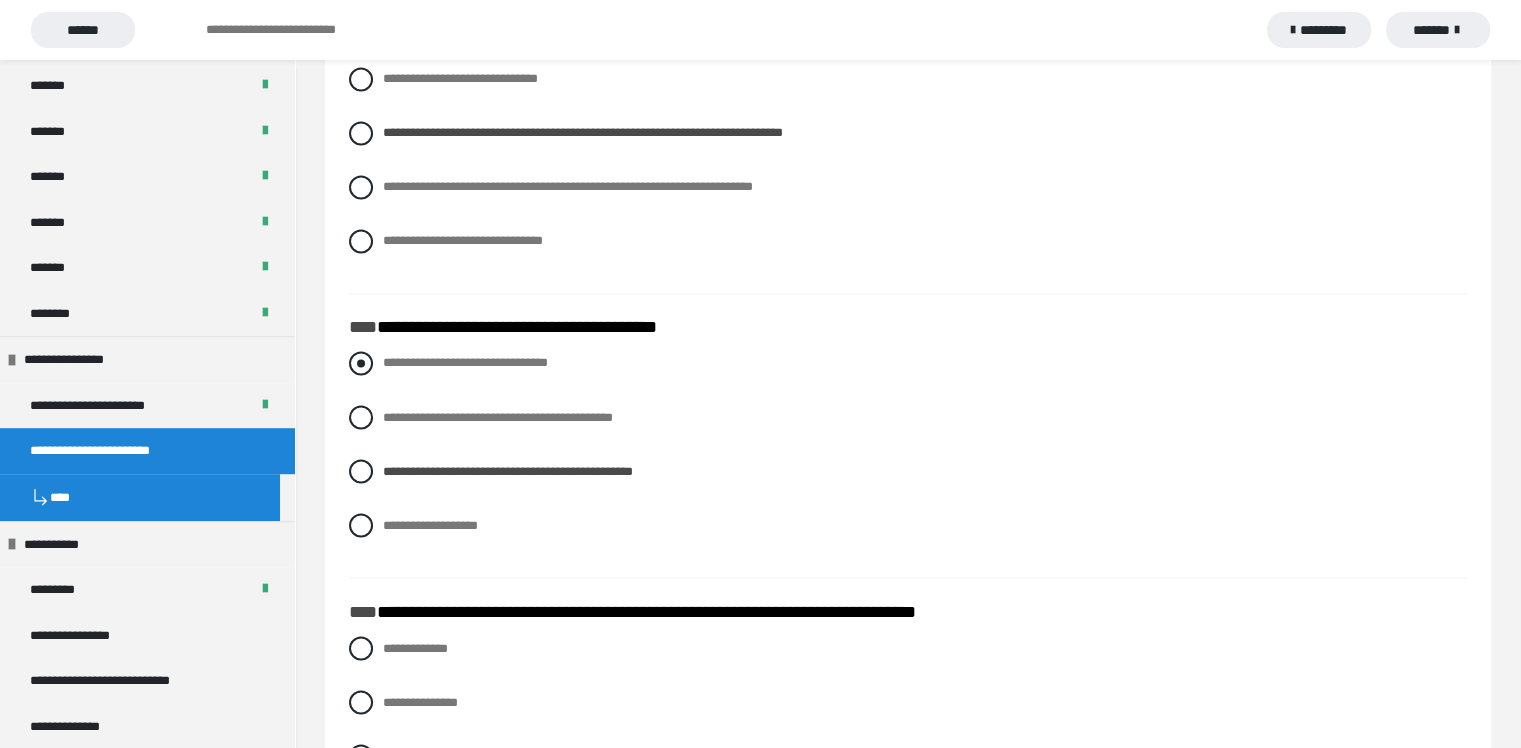 click at bounding box center [361, 363] 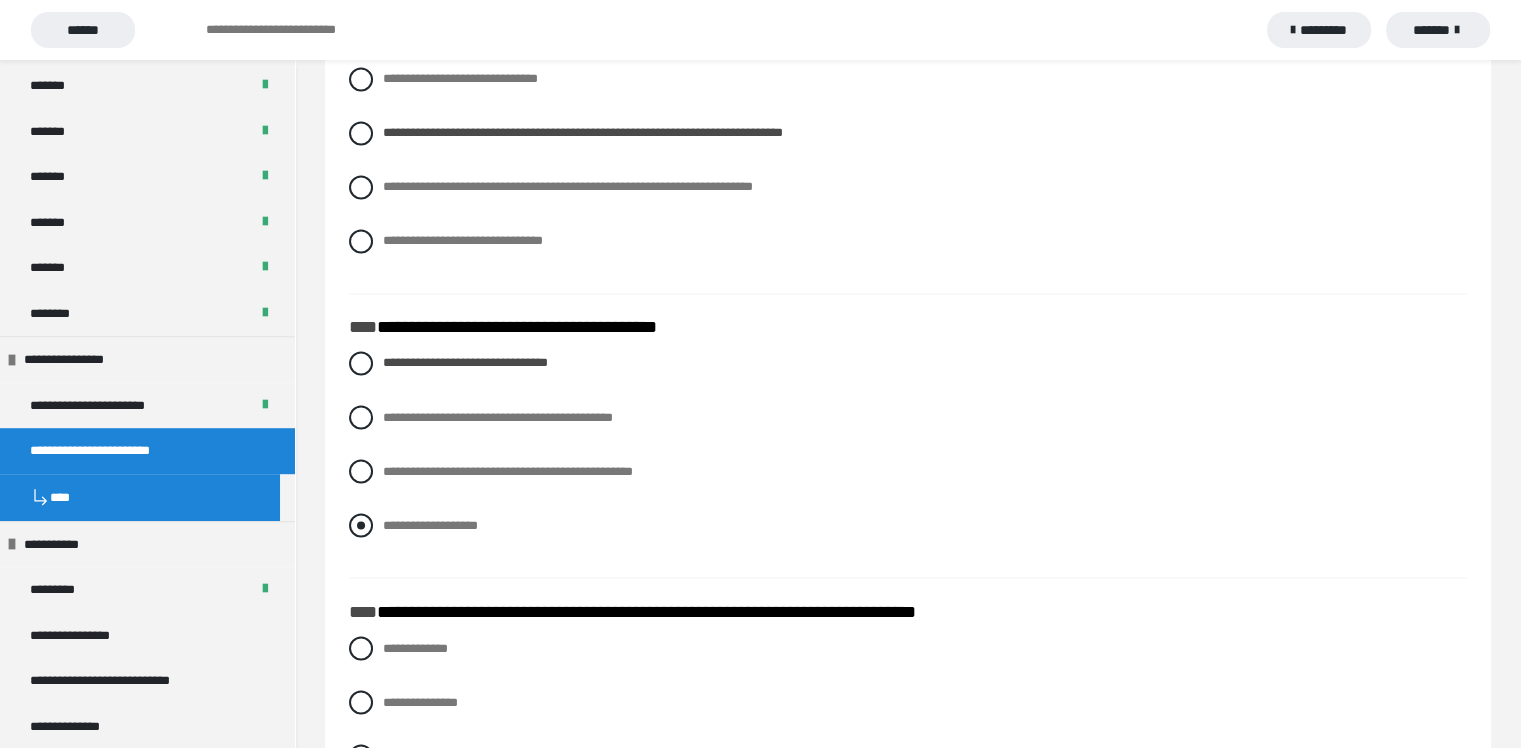 click on "**********" at bounding box center [430, 524] 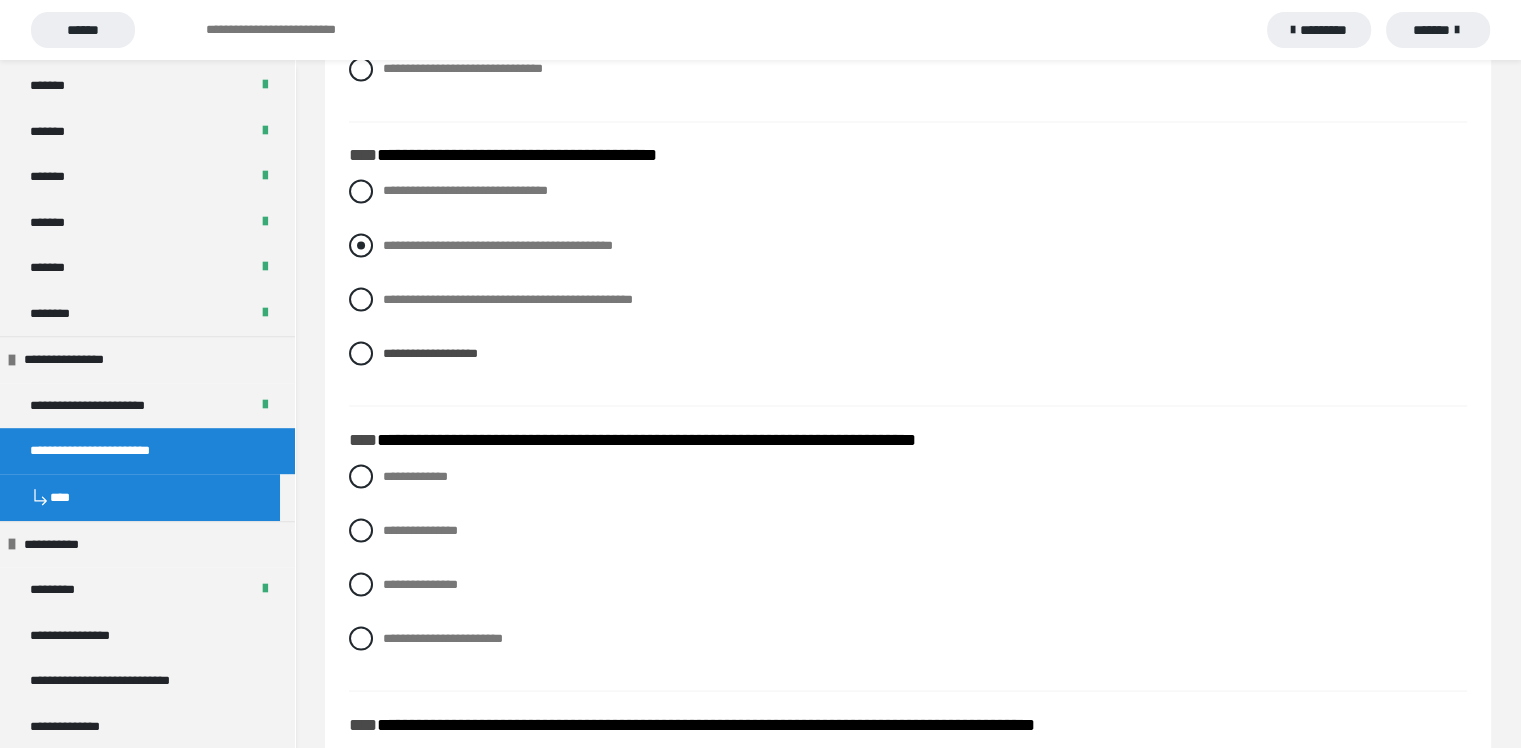 scroll, scrollTop: 3800, scrollLeft: 0, axis: vertical 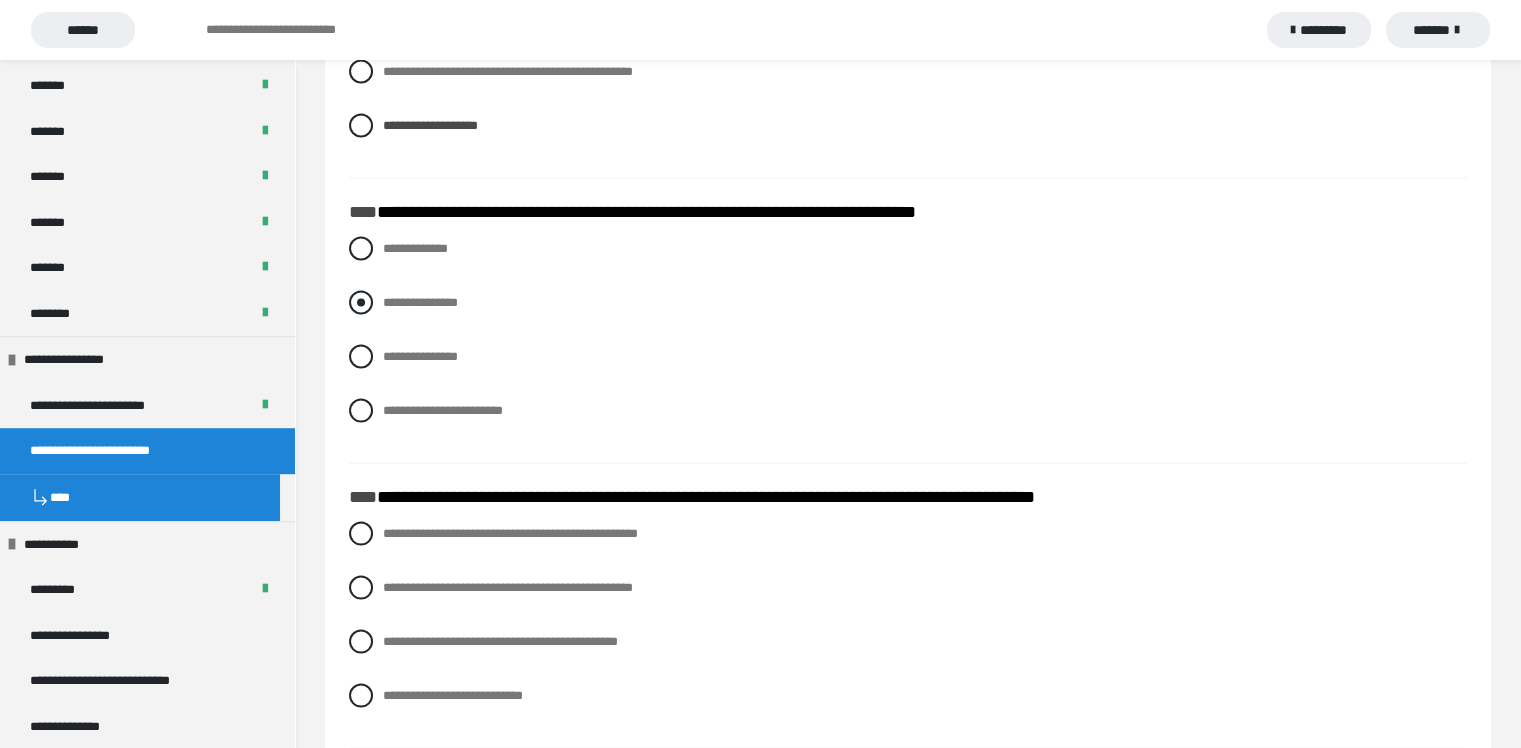 click on "**********" at bounding box center (420, 301) 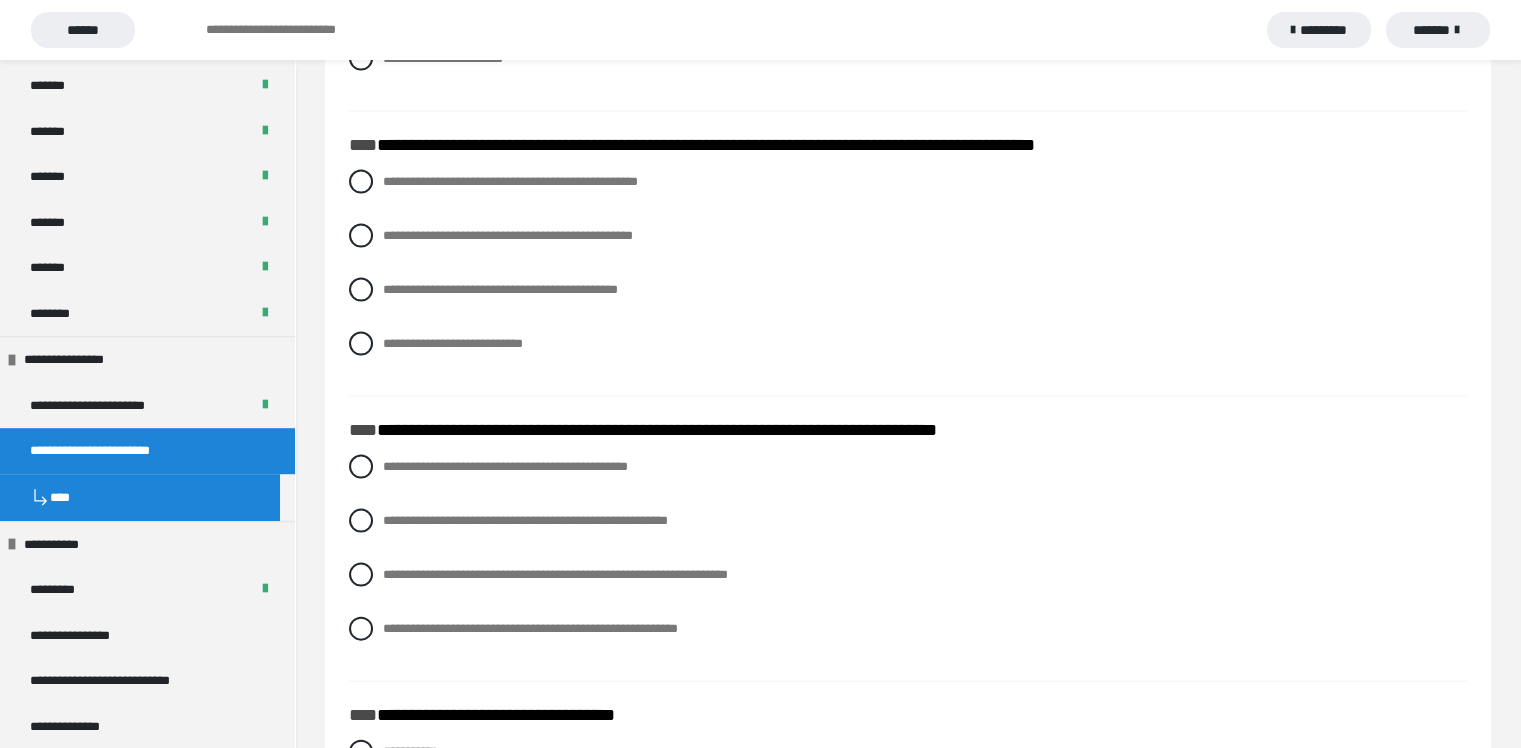 scroll, scrollTop: 4200, scrollLeft: 0, axis: vertical 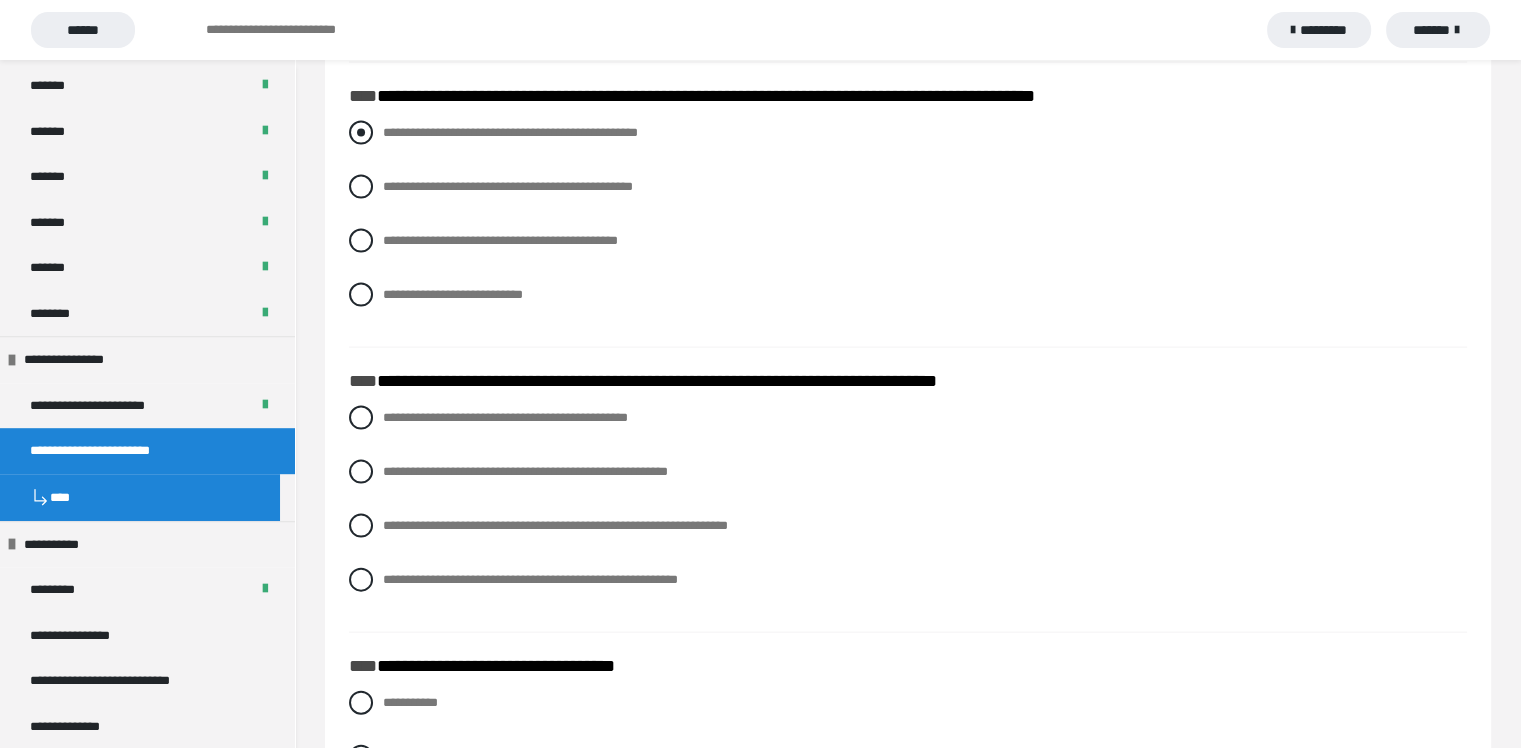 click on "**********" at bounding box center [510, 132] 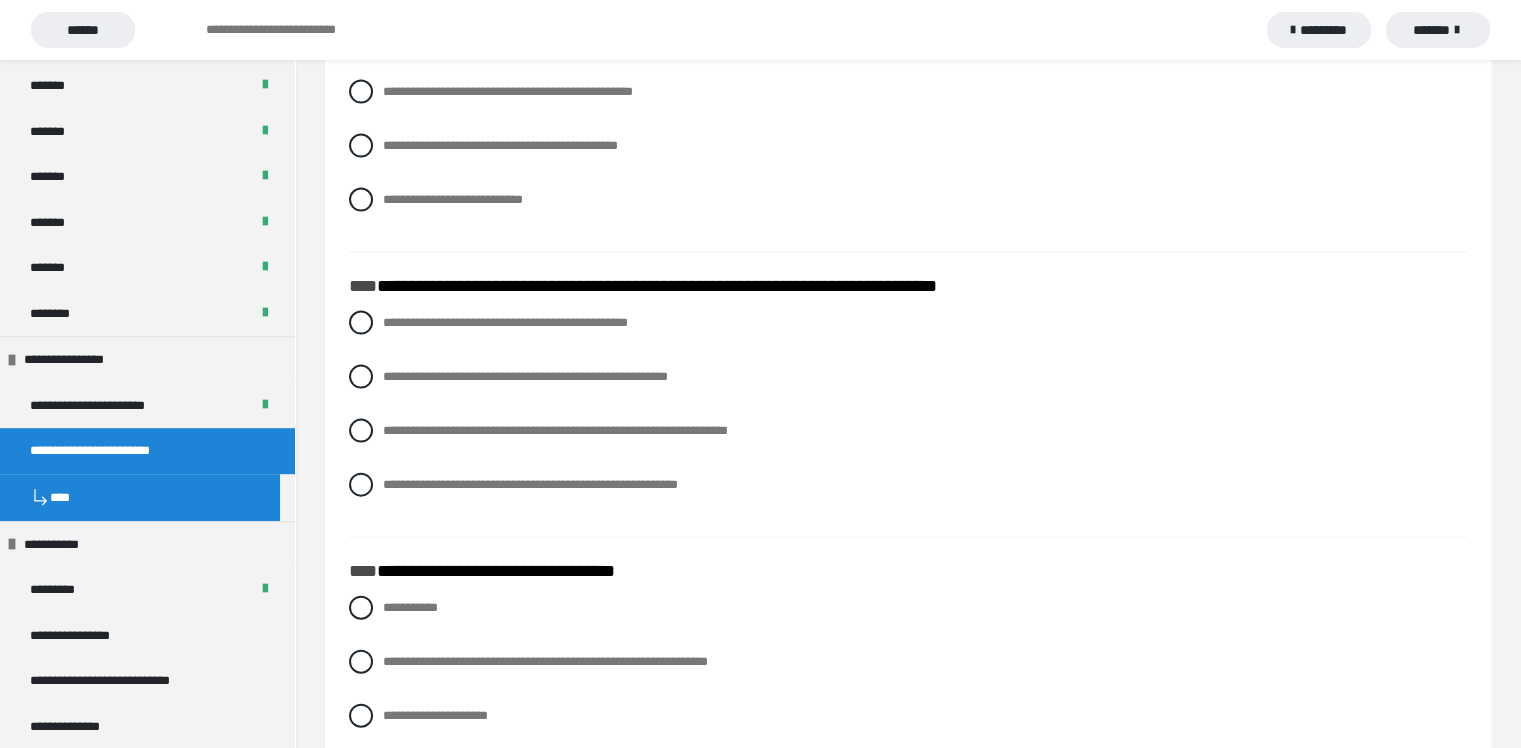 scroll, scrollTop: 4300, scrollLeft: 0, axis: vertical 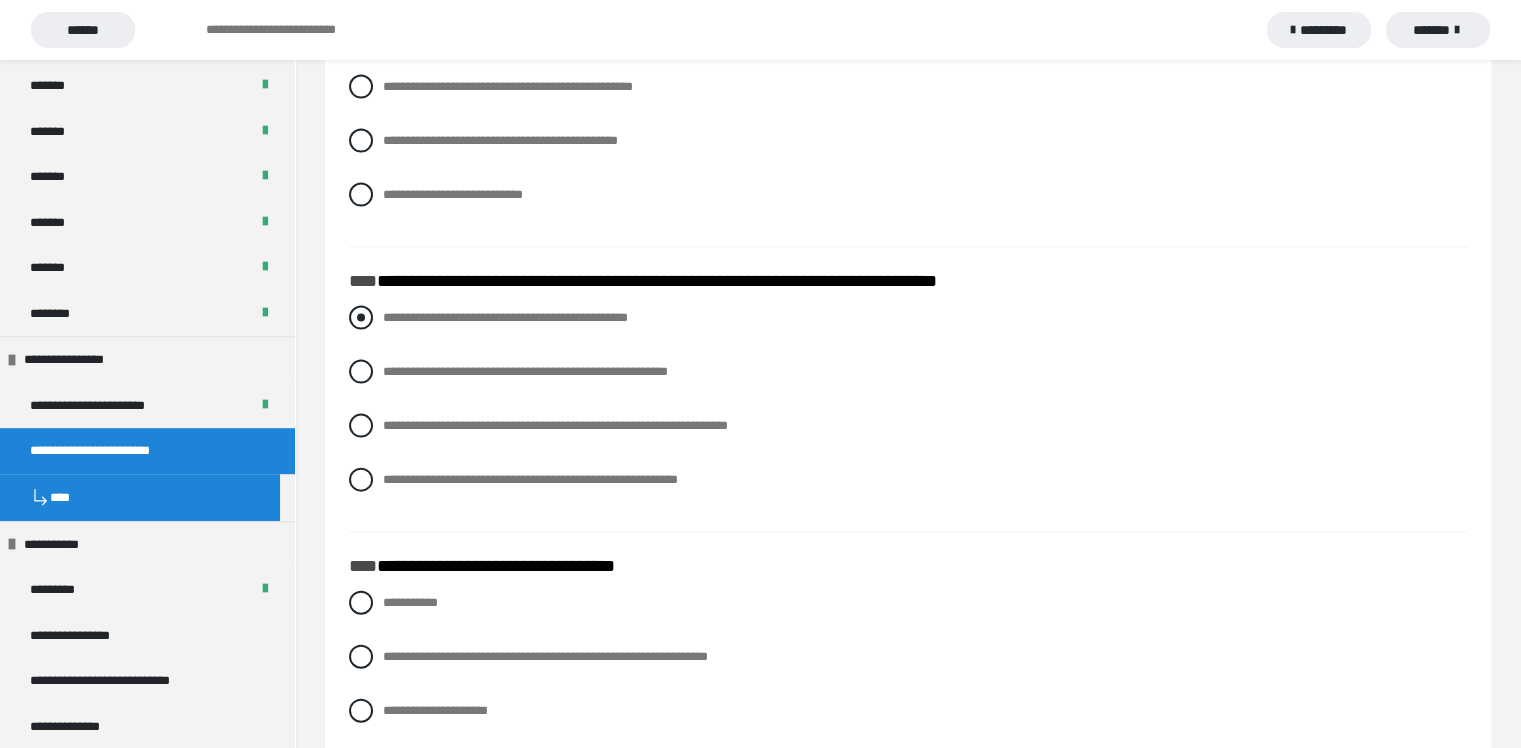 click at bounding box center [361, 318] 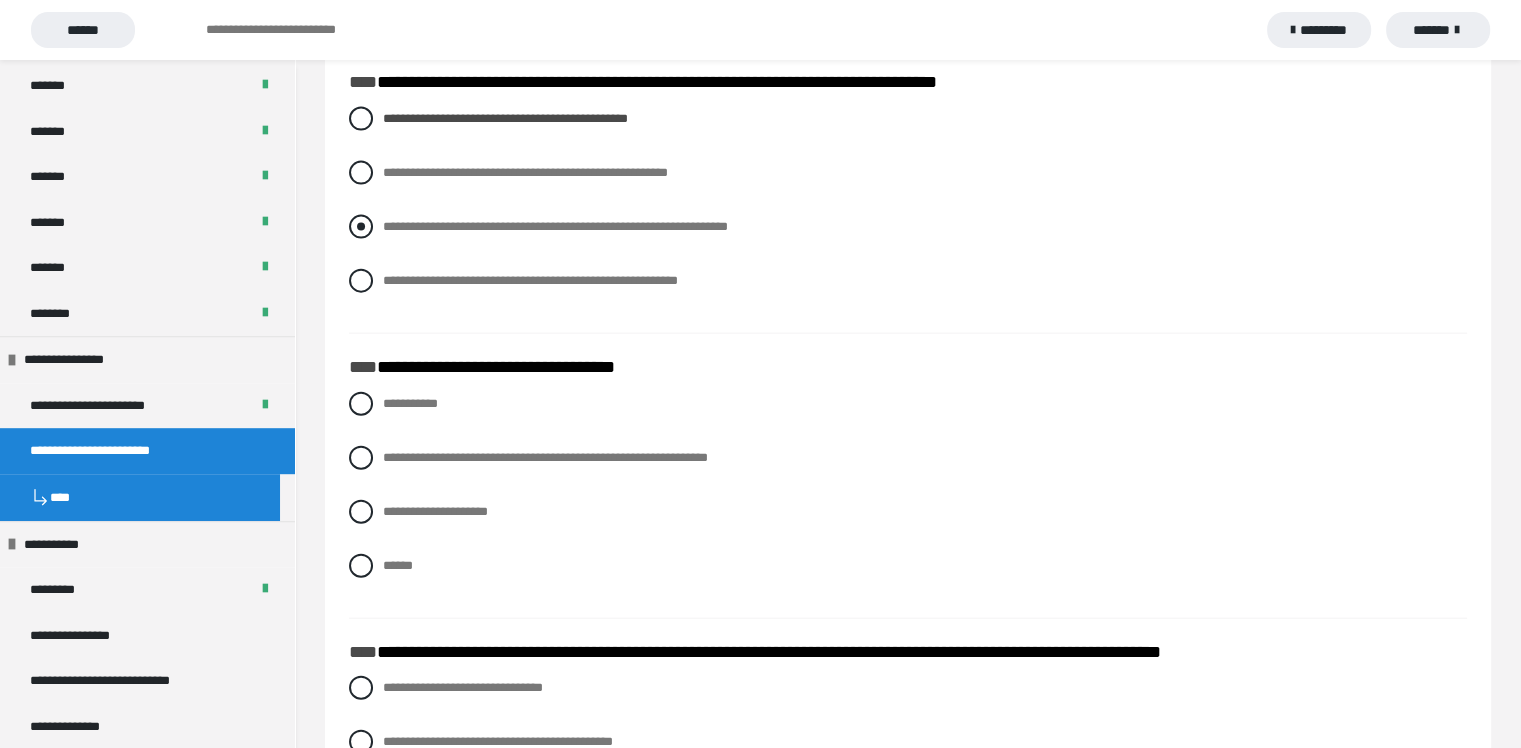 scroll, scrollTop: 4500, scrollLeft: 0, axis: vertical 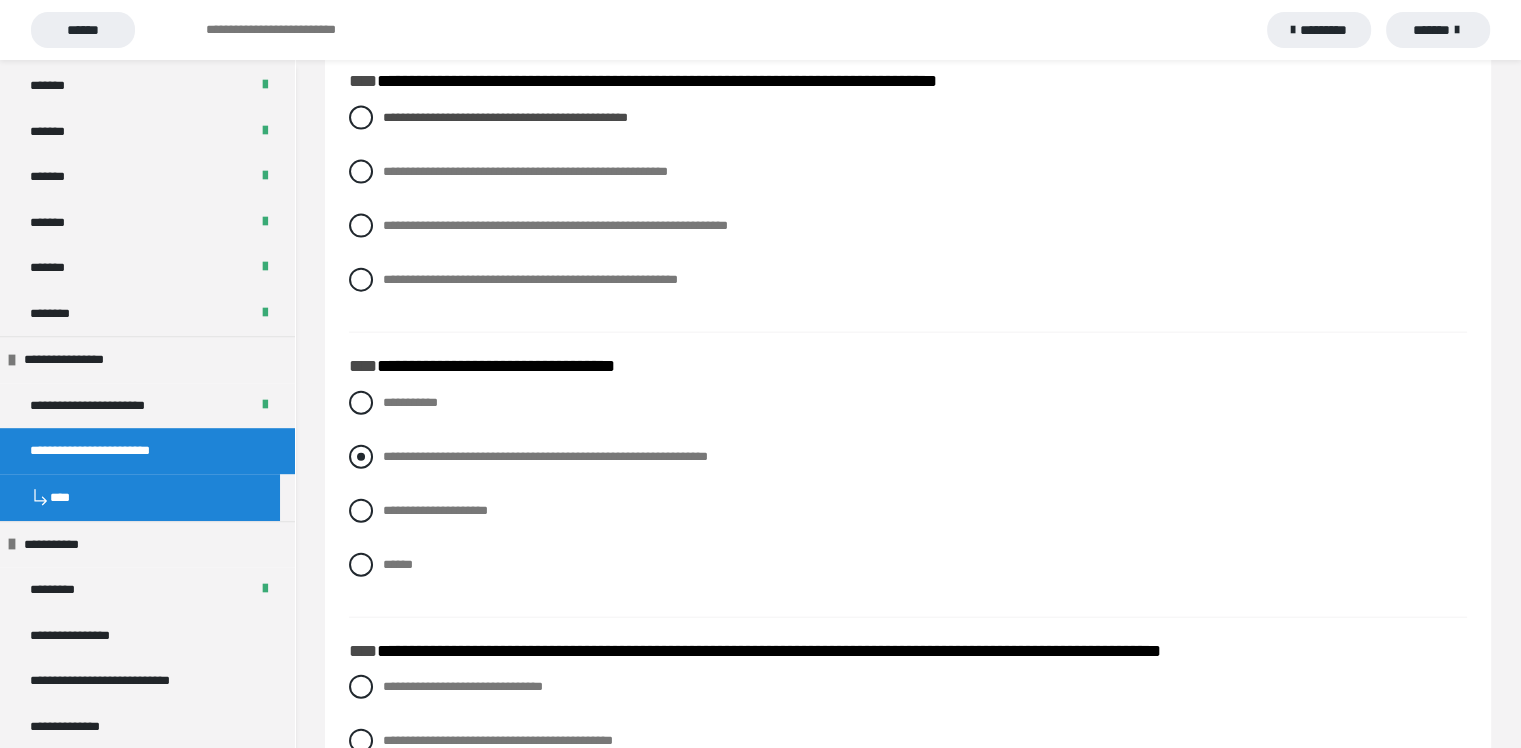 click at bounding box center [361, 457] 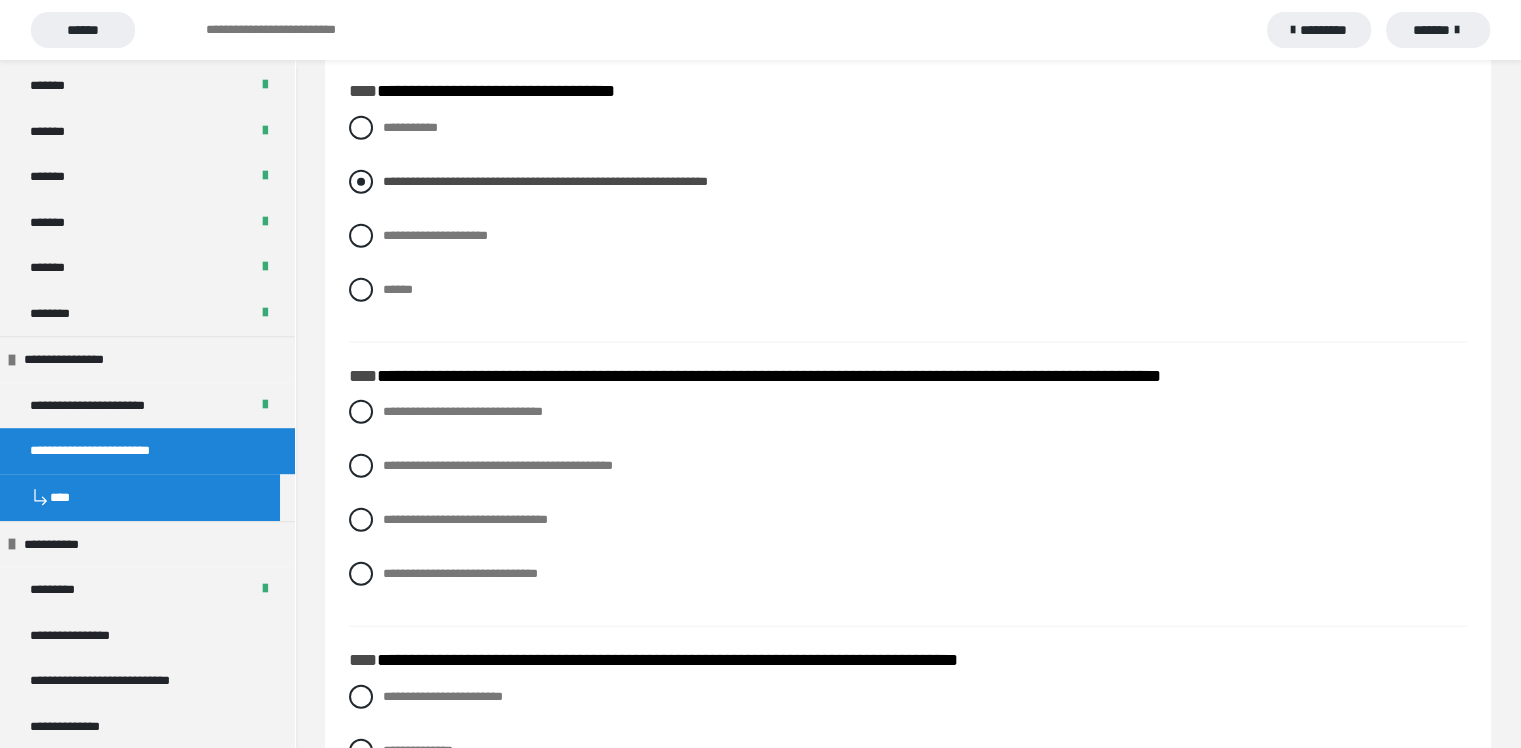 scroll, scrollTop: 4800, scrollLeft: 0, axis: vertical 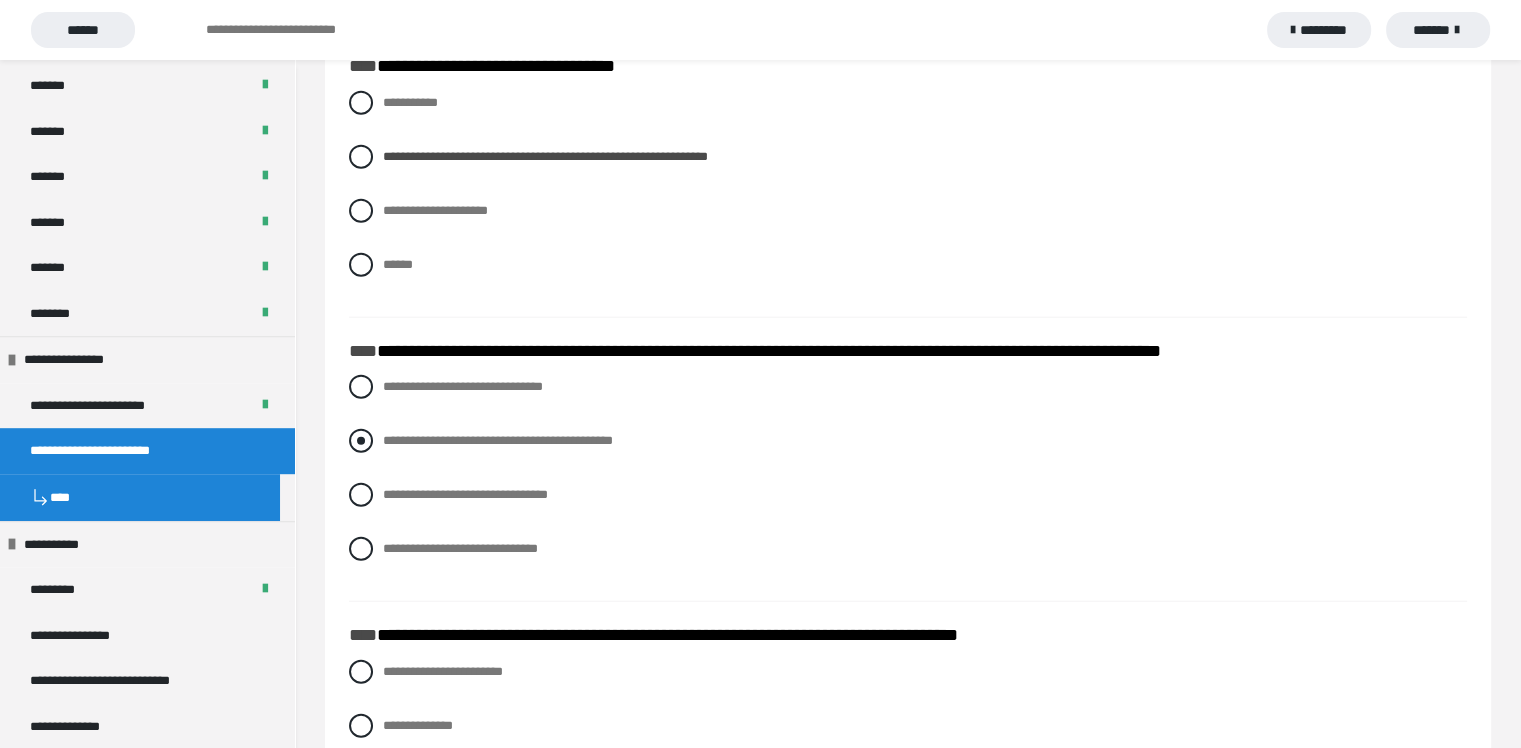 click at bounding box center [361, 441] 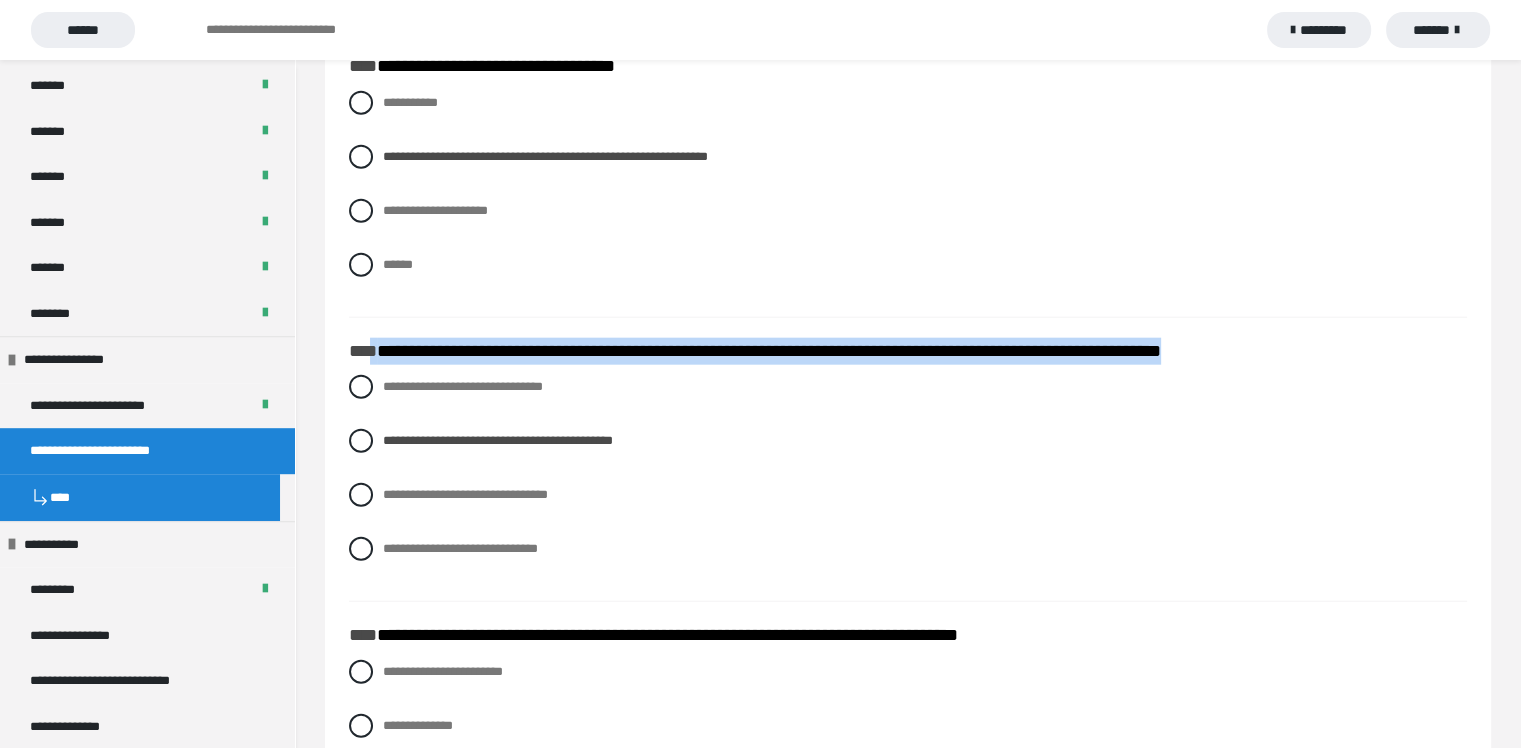 drag, startPoint x: 1312, startPoint y: 352, endPoint x: 374, endPoint y: 350, distance: 938.00214 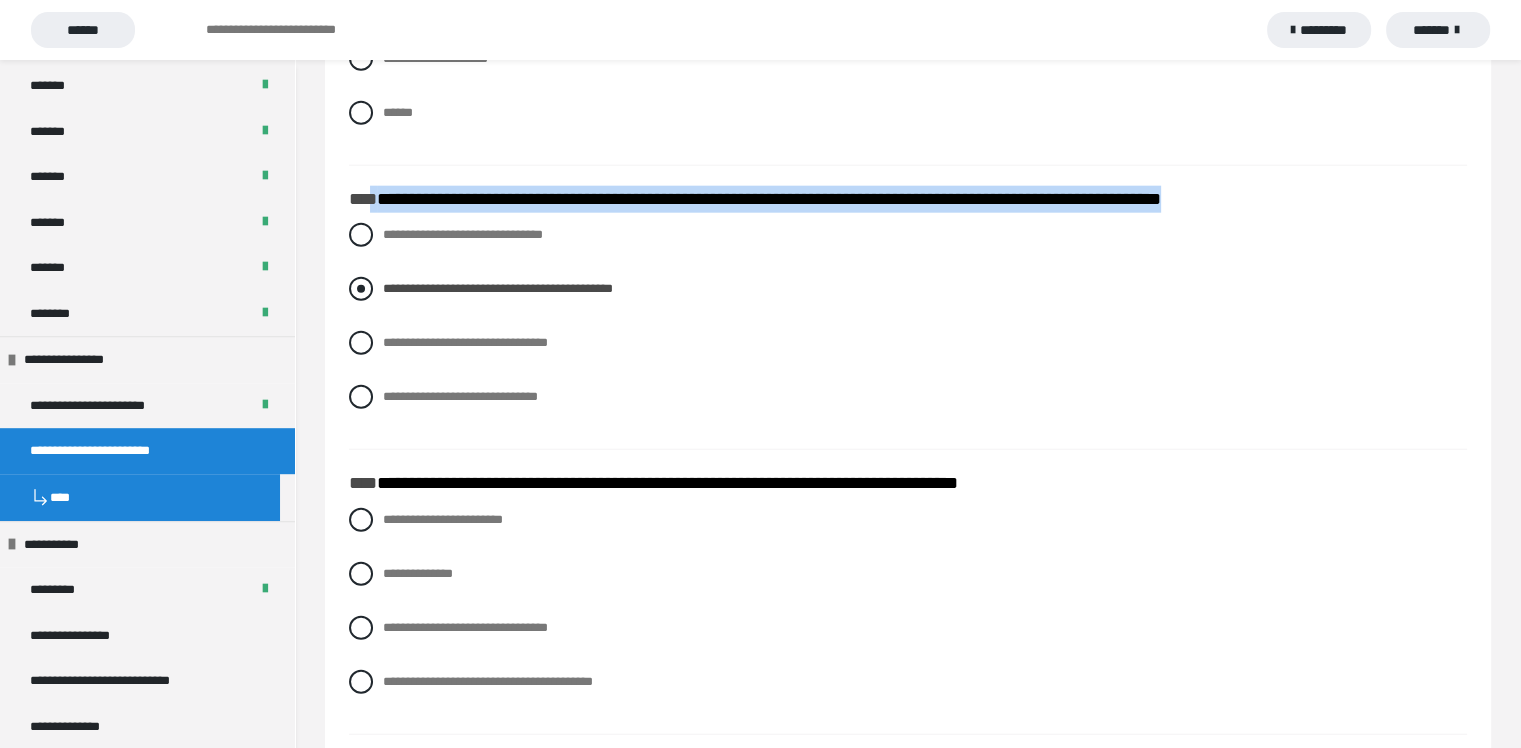 scroll, scrollTop: 5000, scrollLeft: 0, axis: vertical 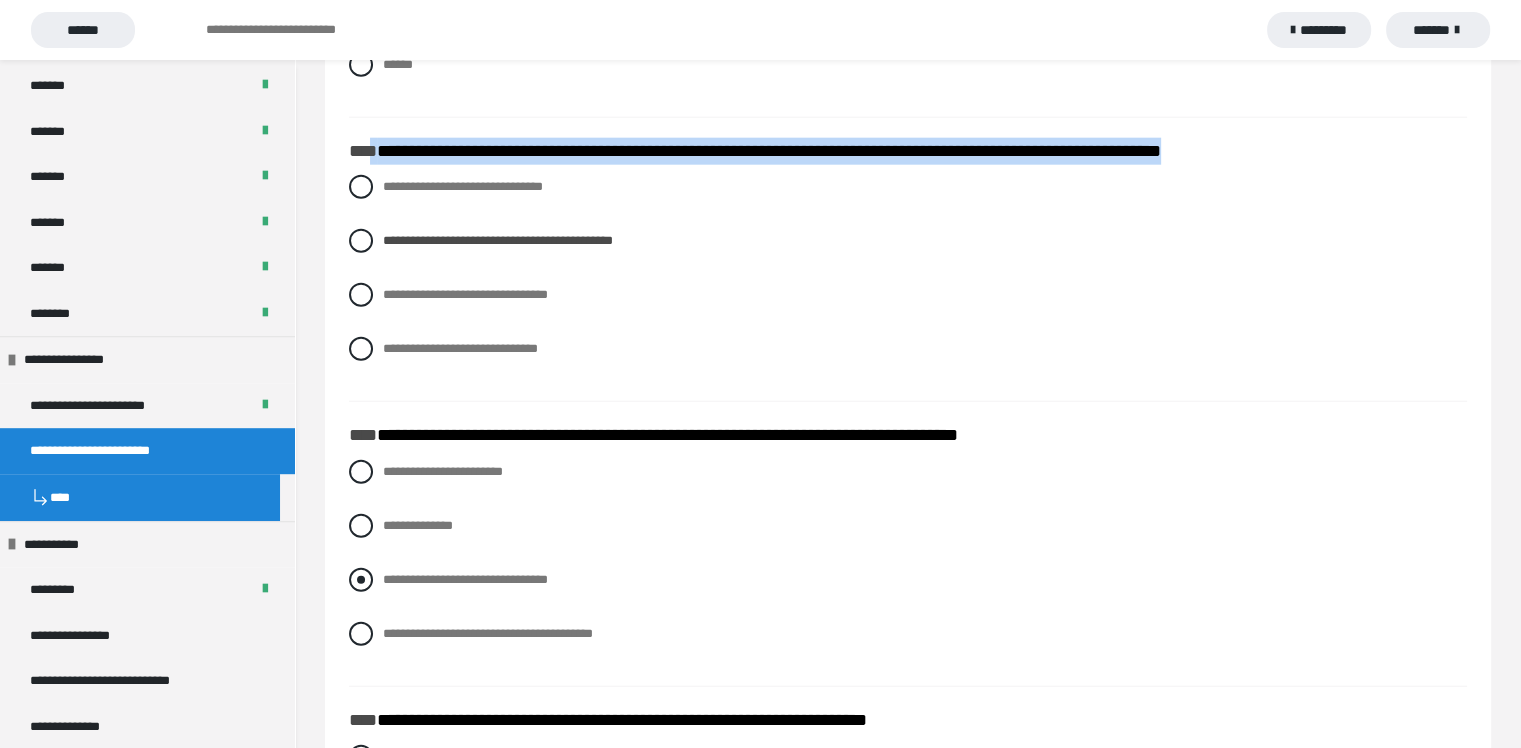 click at bounding box center [361, 580] 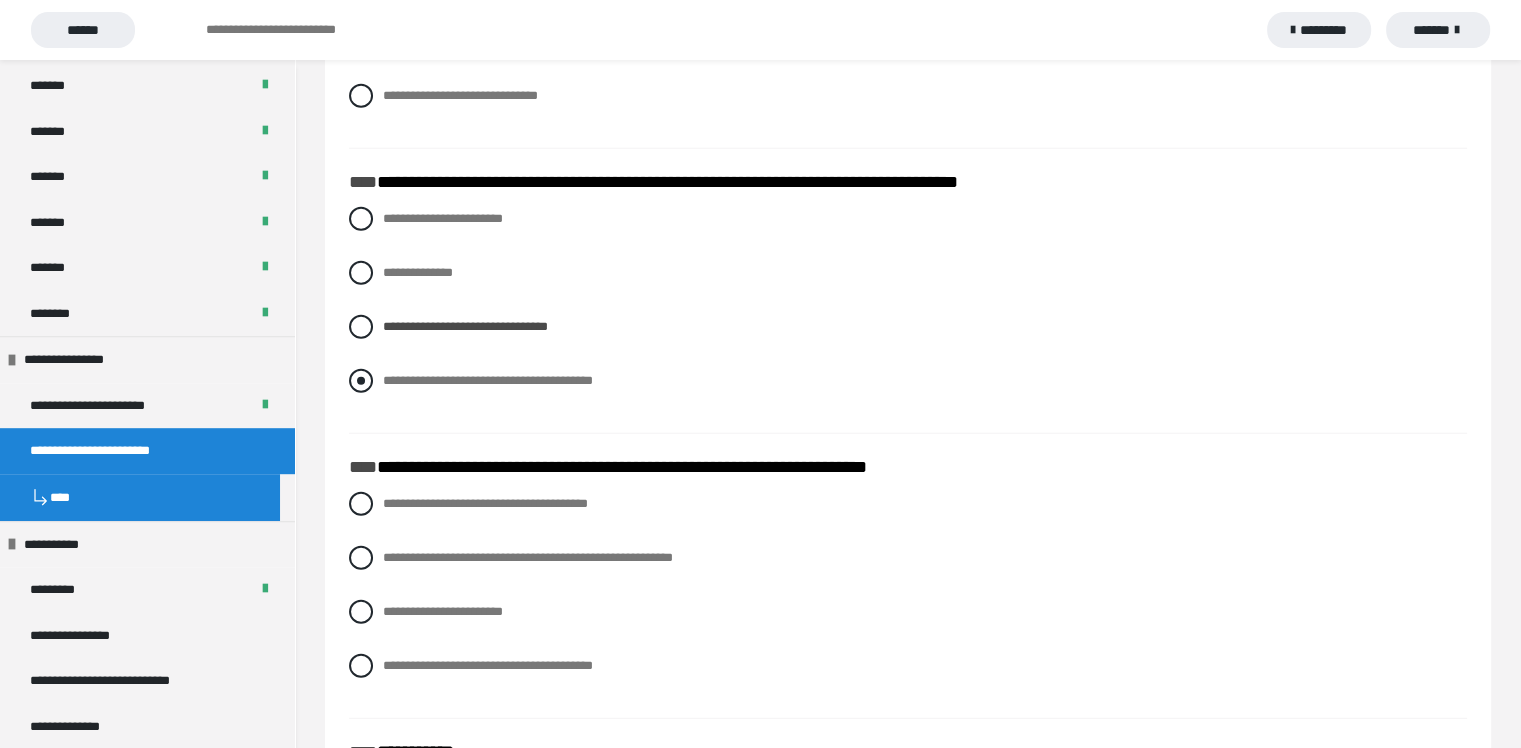 scroll, scrollTop: 5100, scrollLeft: 0, axis: vertical 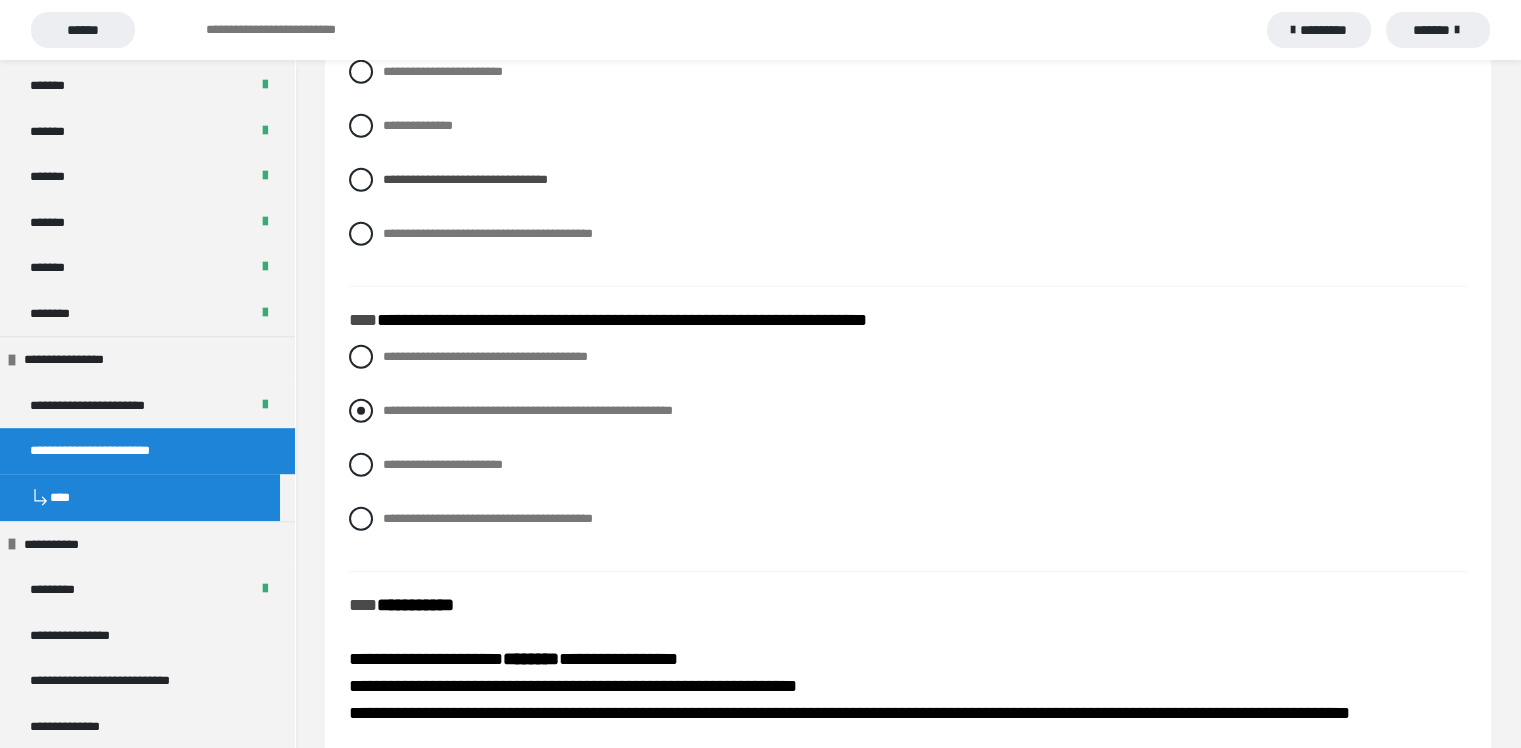 click at bounding box center [361, 411] 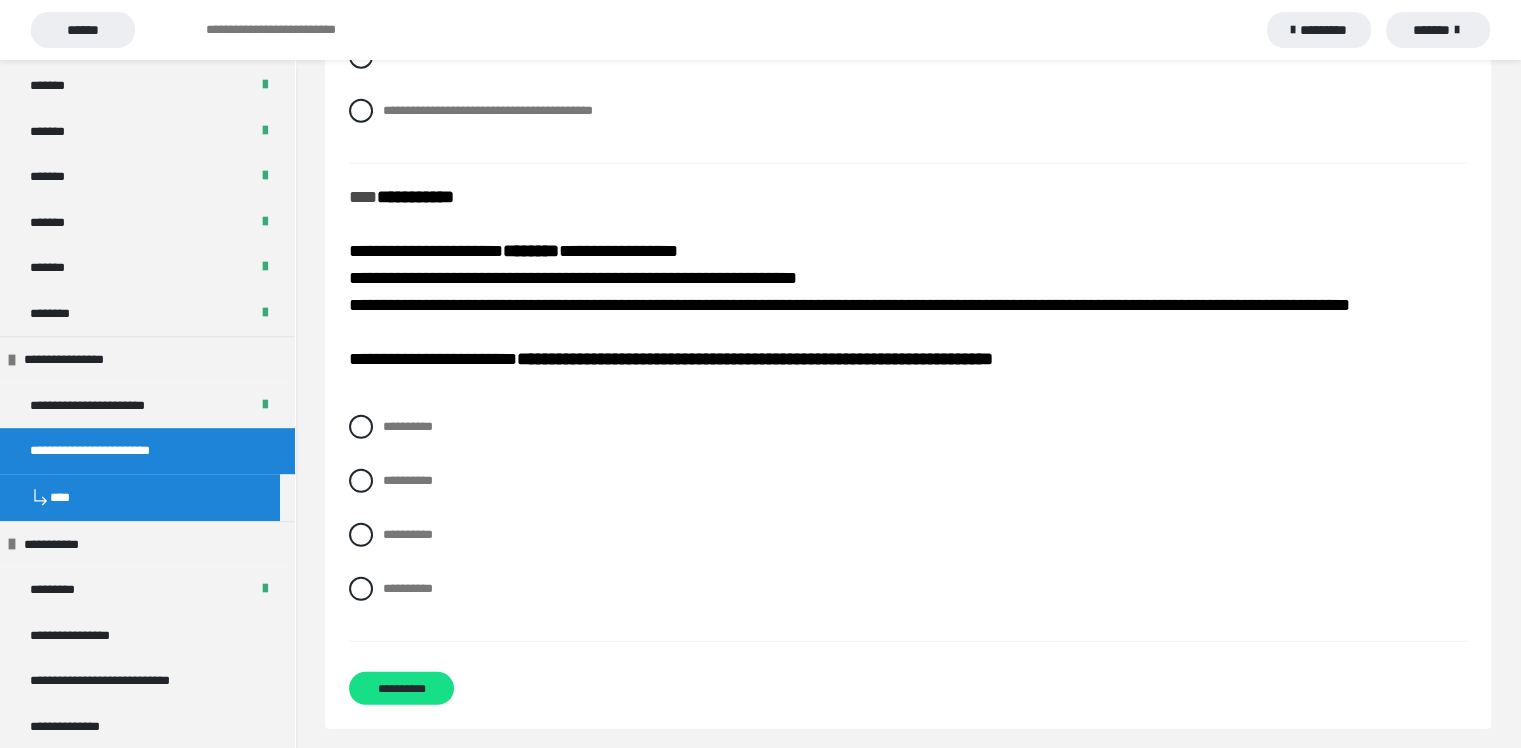 scroll, scrollTop: 5817, scrollLeft: 0, axis: vertical 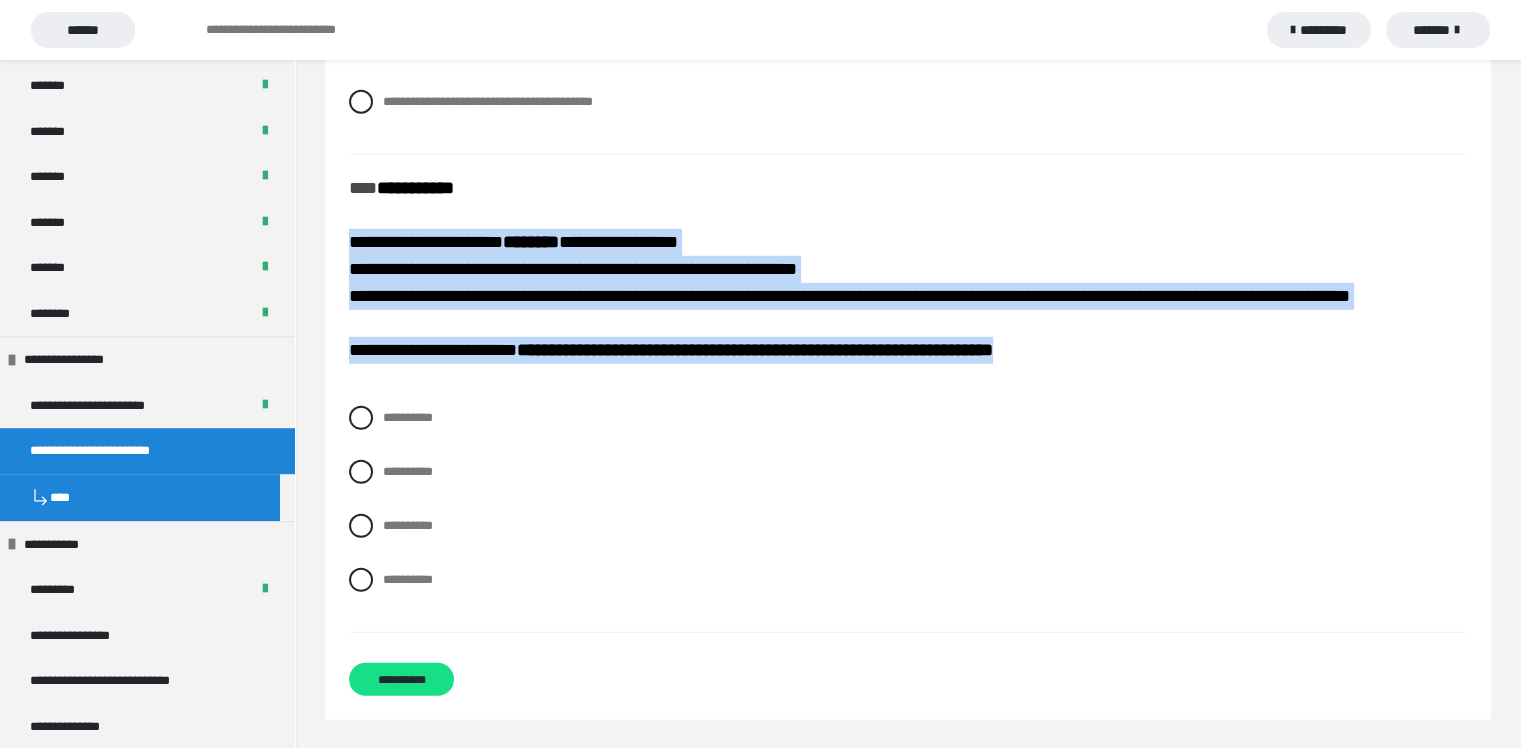drag, startPoint x: 348, startPoint y: 244, endPoint x: 1156, endPoint y: 381, distance: 819.53217 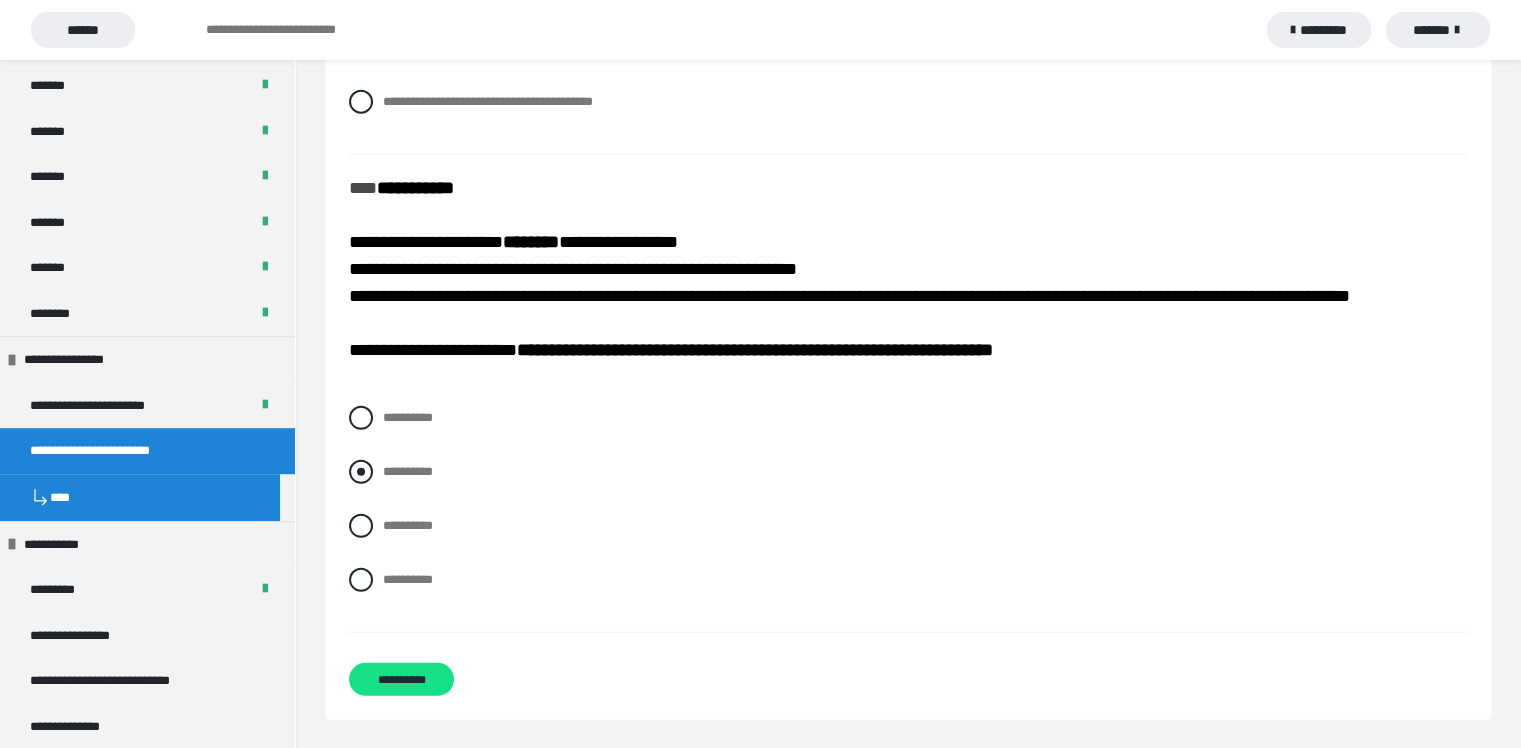 click on "**********" at bounding box center [408, 471] 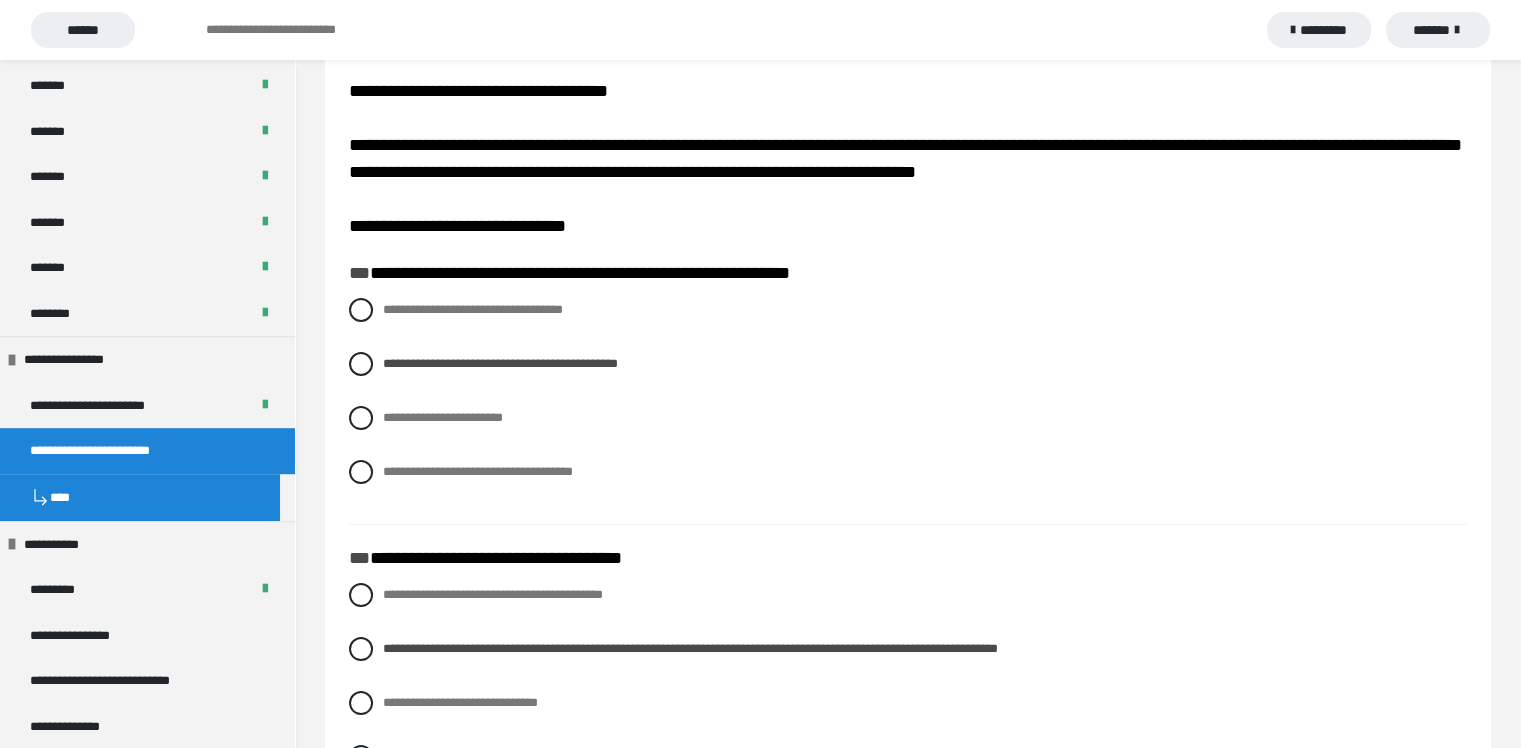 scroll, scrollTop: 0, scrollLeft: 0, axis: both 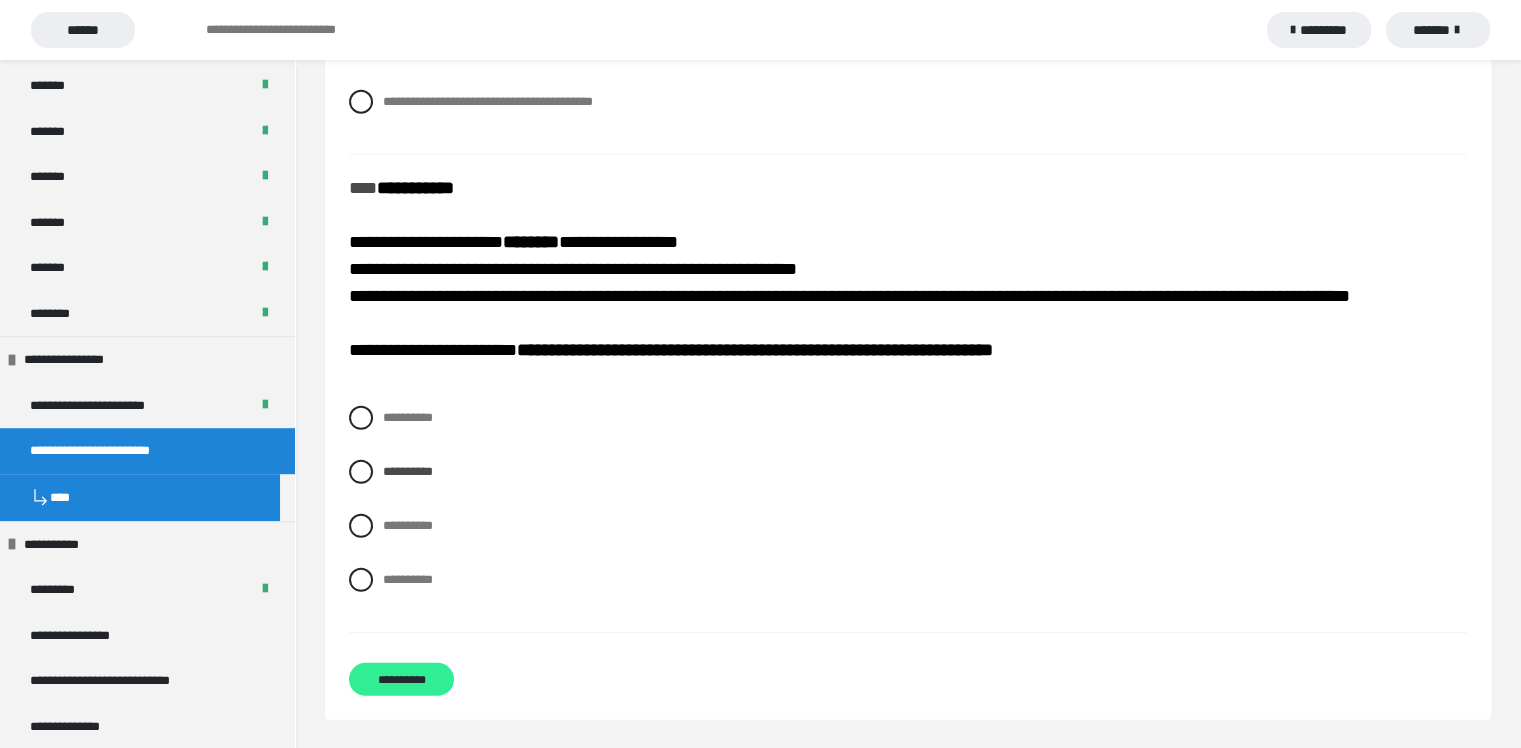 click on "**********" at bounding box center [401, 679] 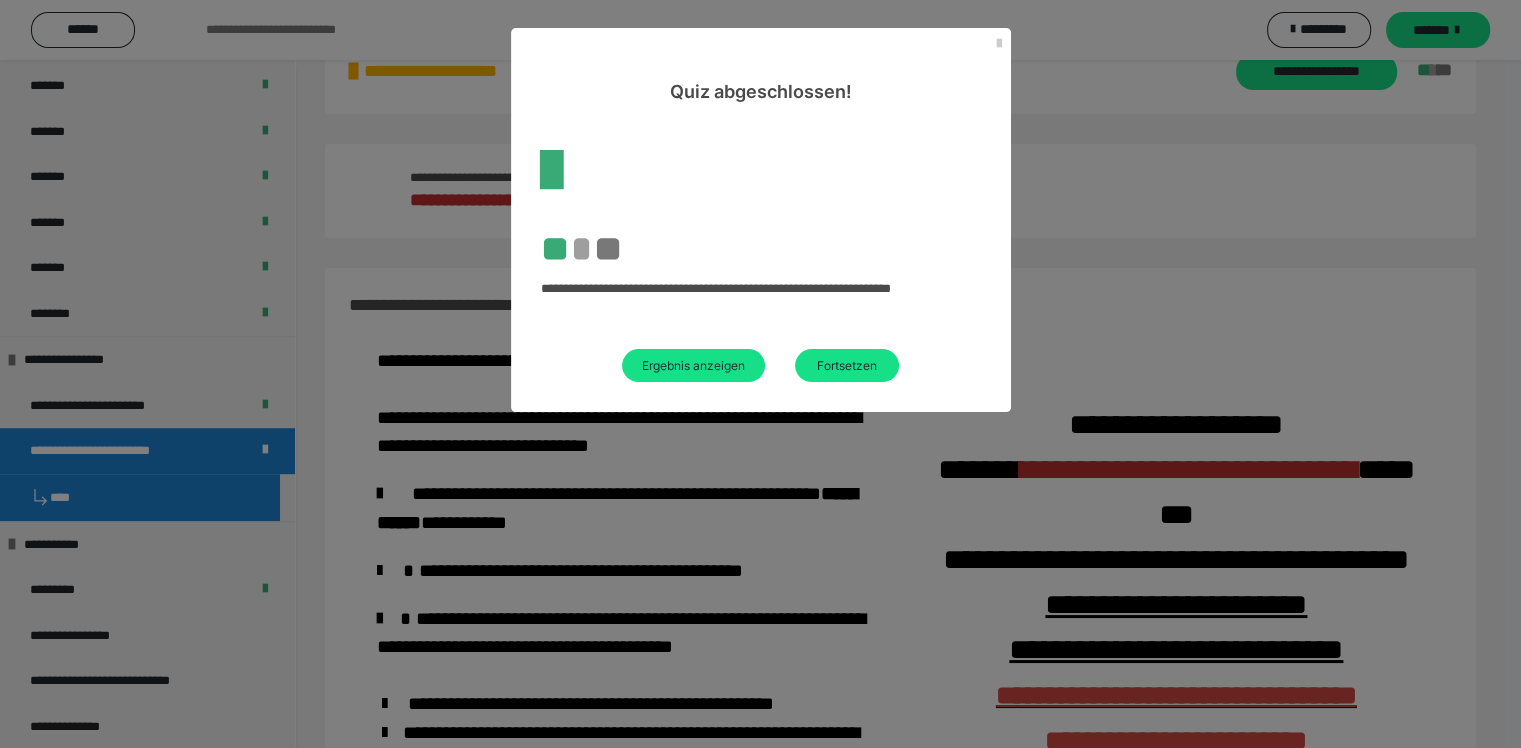 scroll, scrollTop: 559, scrollLeft: 0, axis: vertical 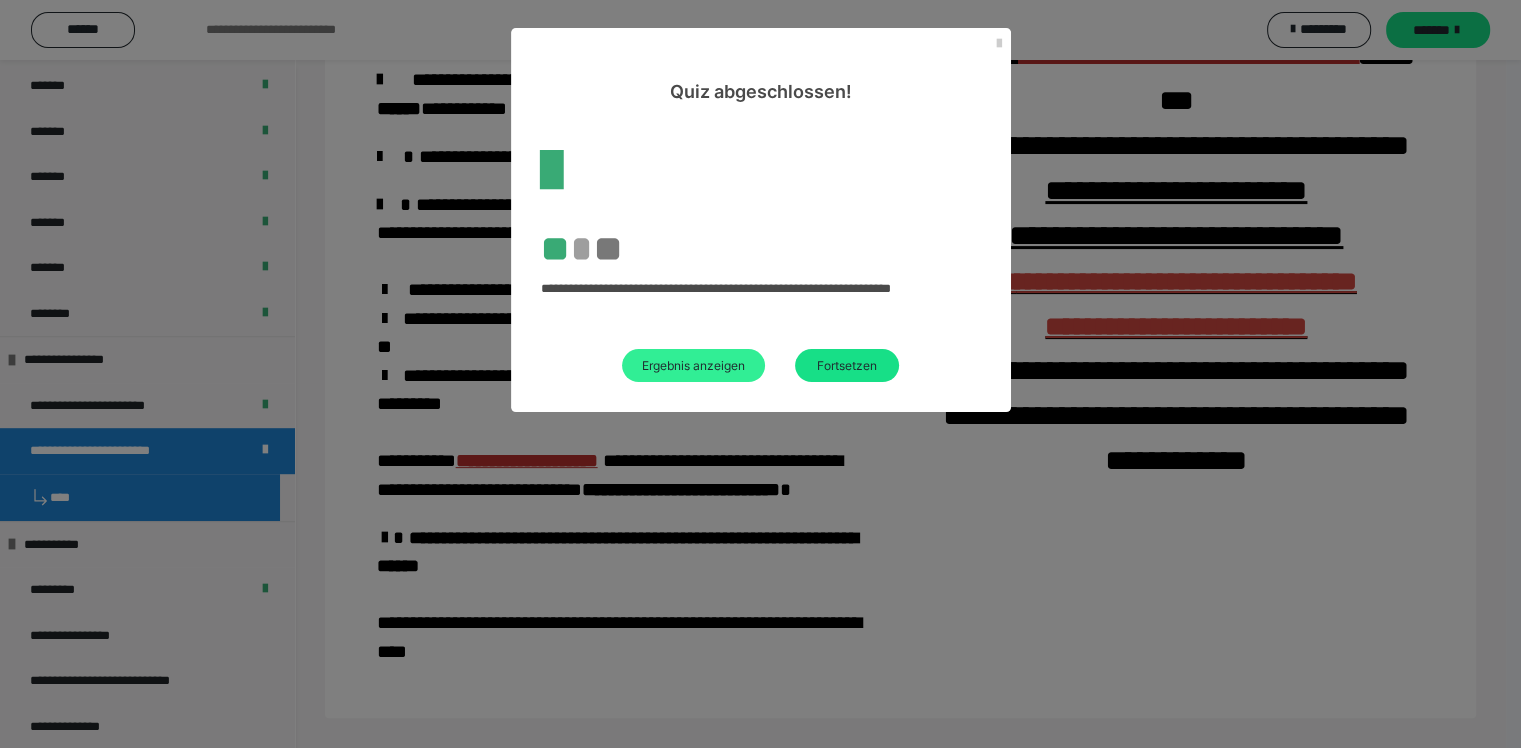 click on "Ergebnis anzeigen" at bounding box center (693, 365) 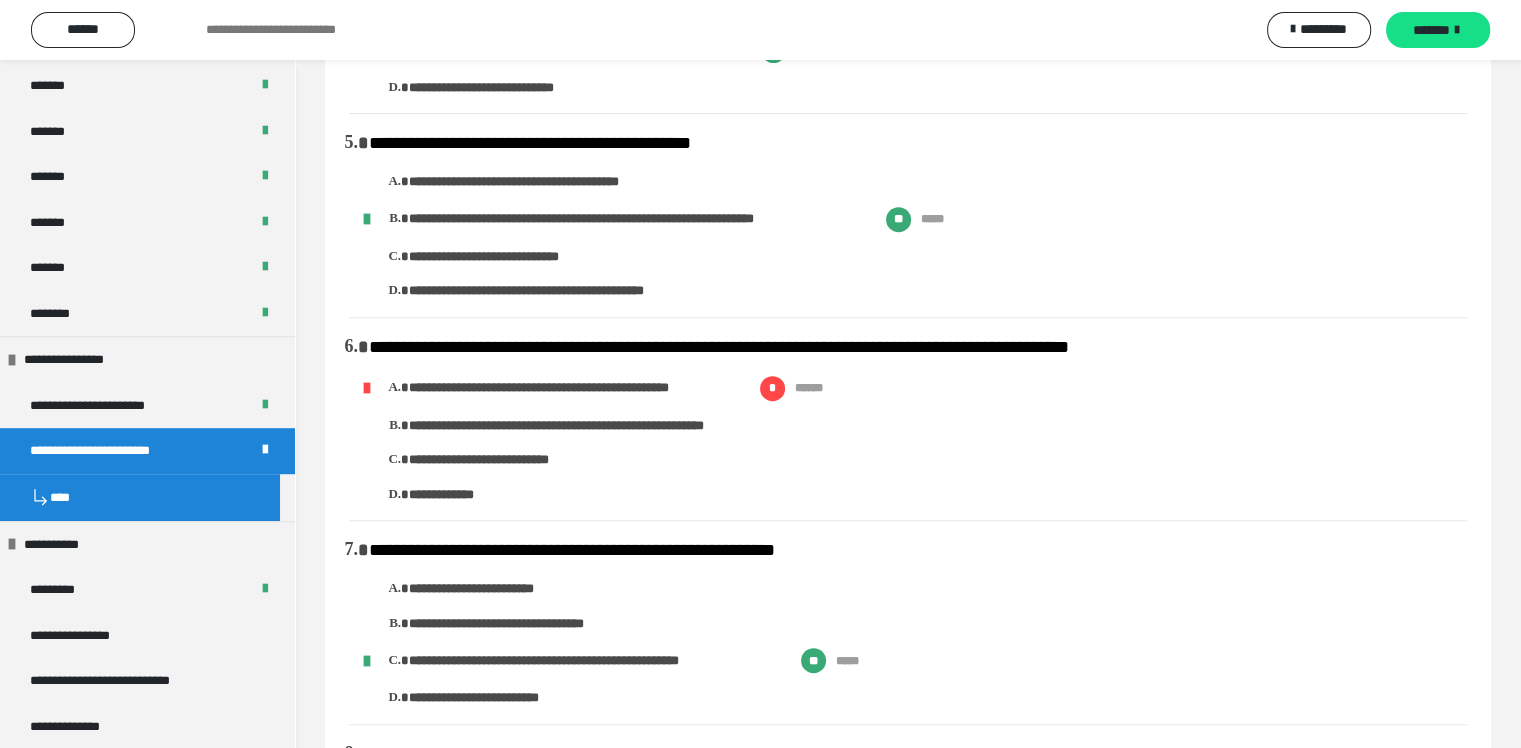 scroll, scrollTop: 859, scrollLeft: 0, axis: vertical 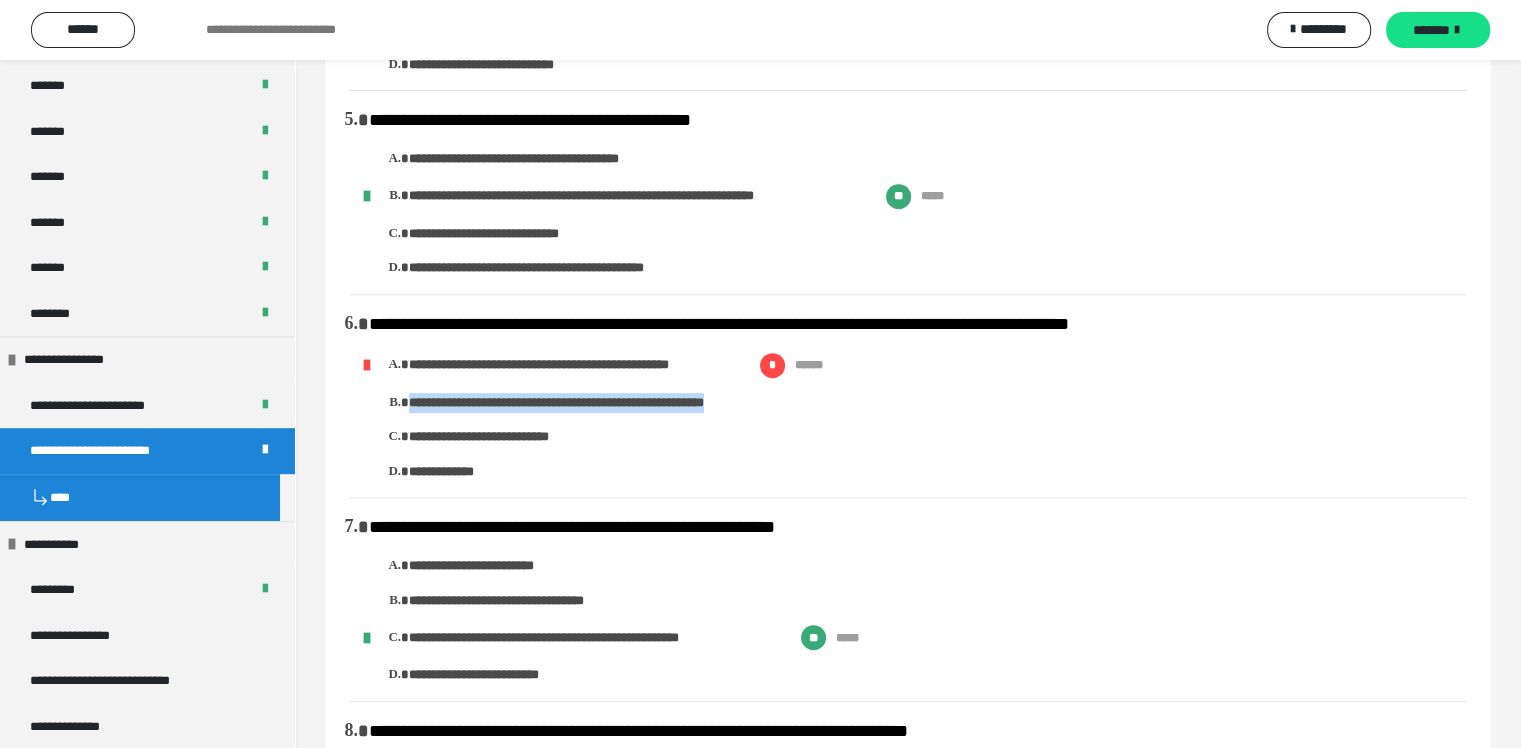 drag, startPoint x: 802, startPoint y: 406, endPoint x: 408, endPoint y: 408, distance: 394.00507 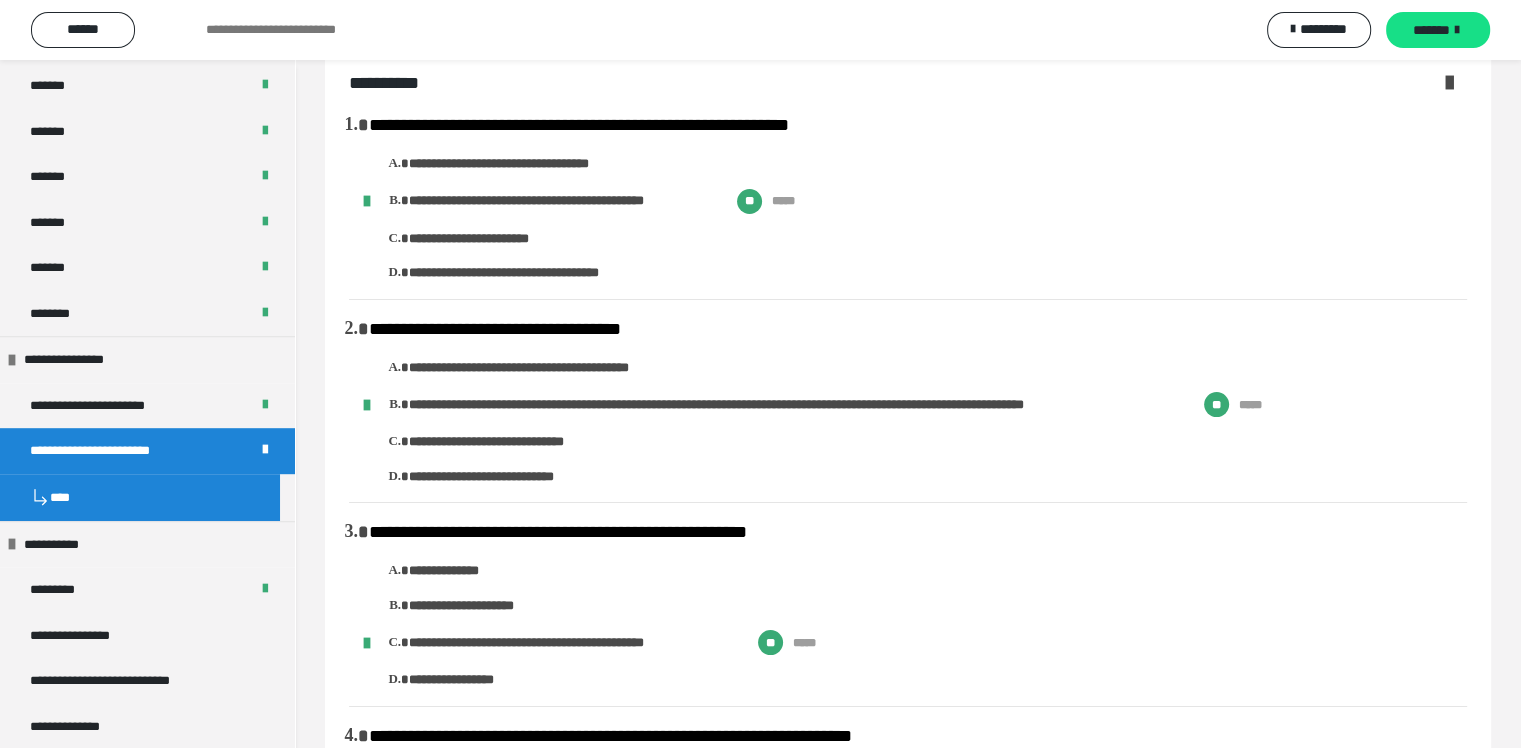 scroll, scrollTop: 0, scrollLeft: 0, axis: both 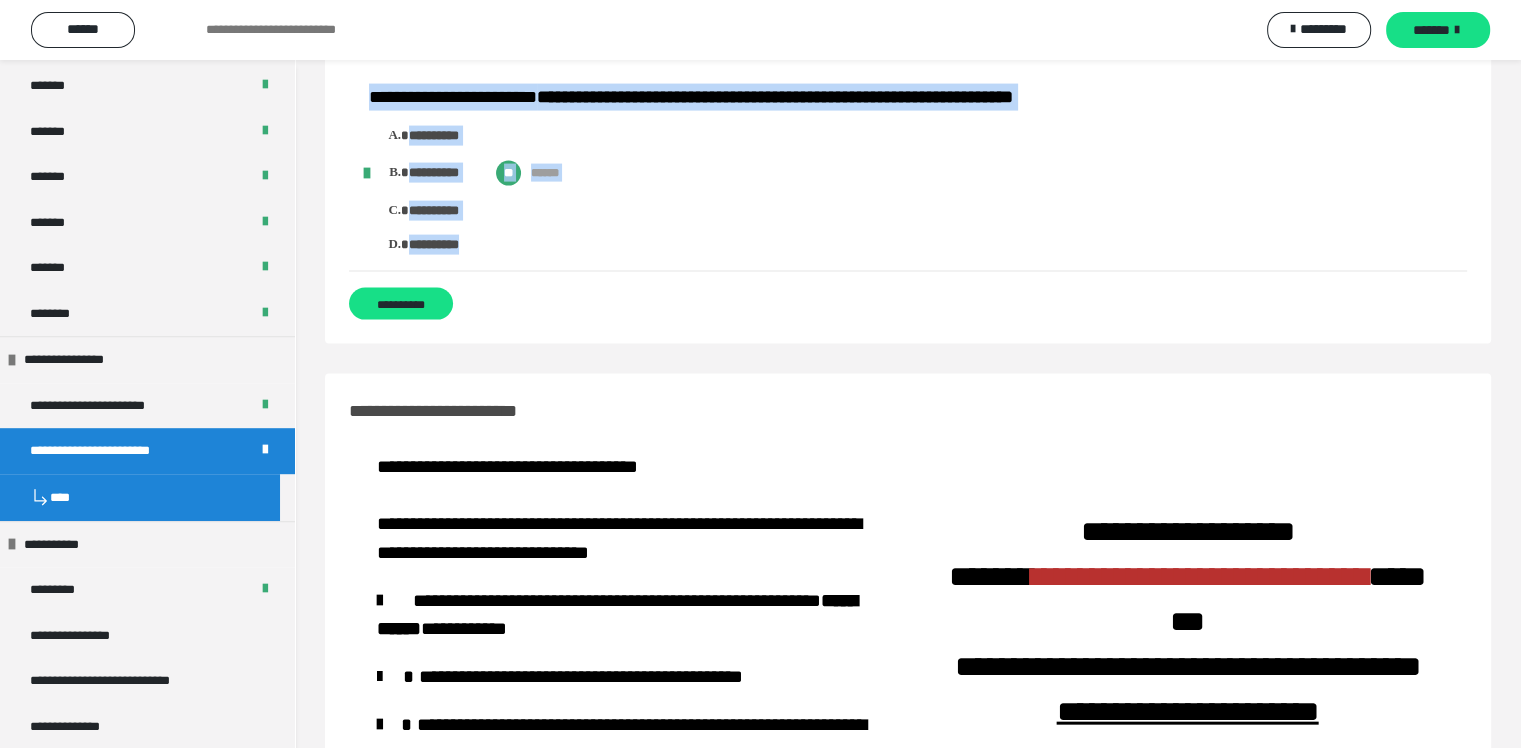 drag, startPoint x: 376, startPoint y: 165, endPoint x: 480, endPoint y: 294, distance: 165.70154 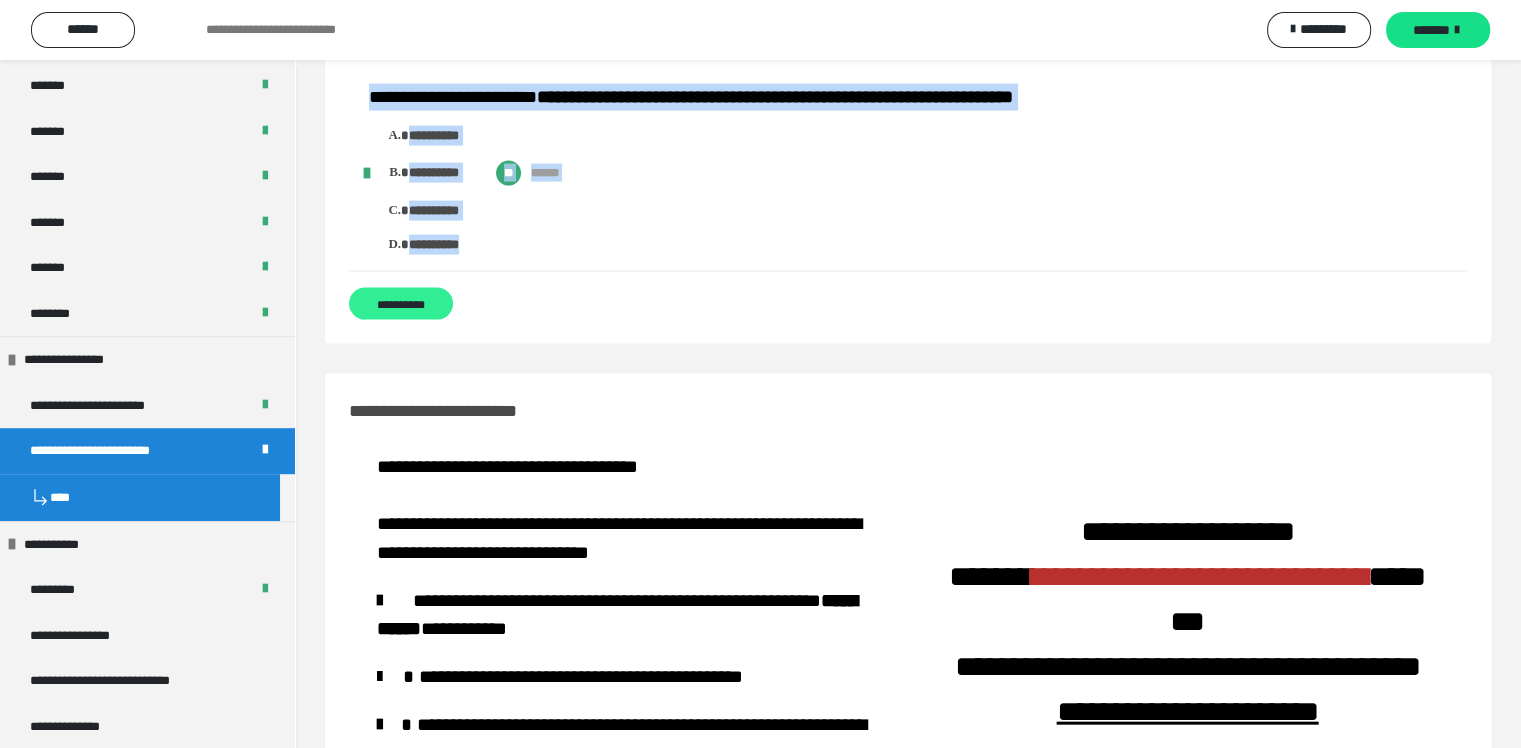 click on "**********" at bounding box center (401, 304) 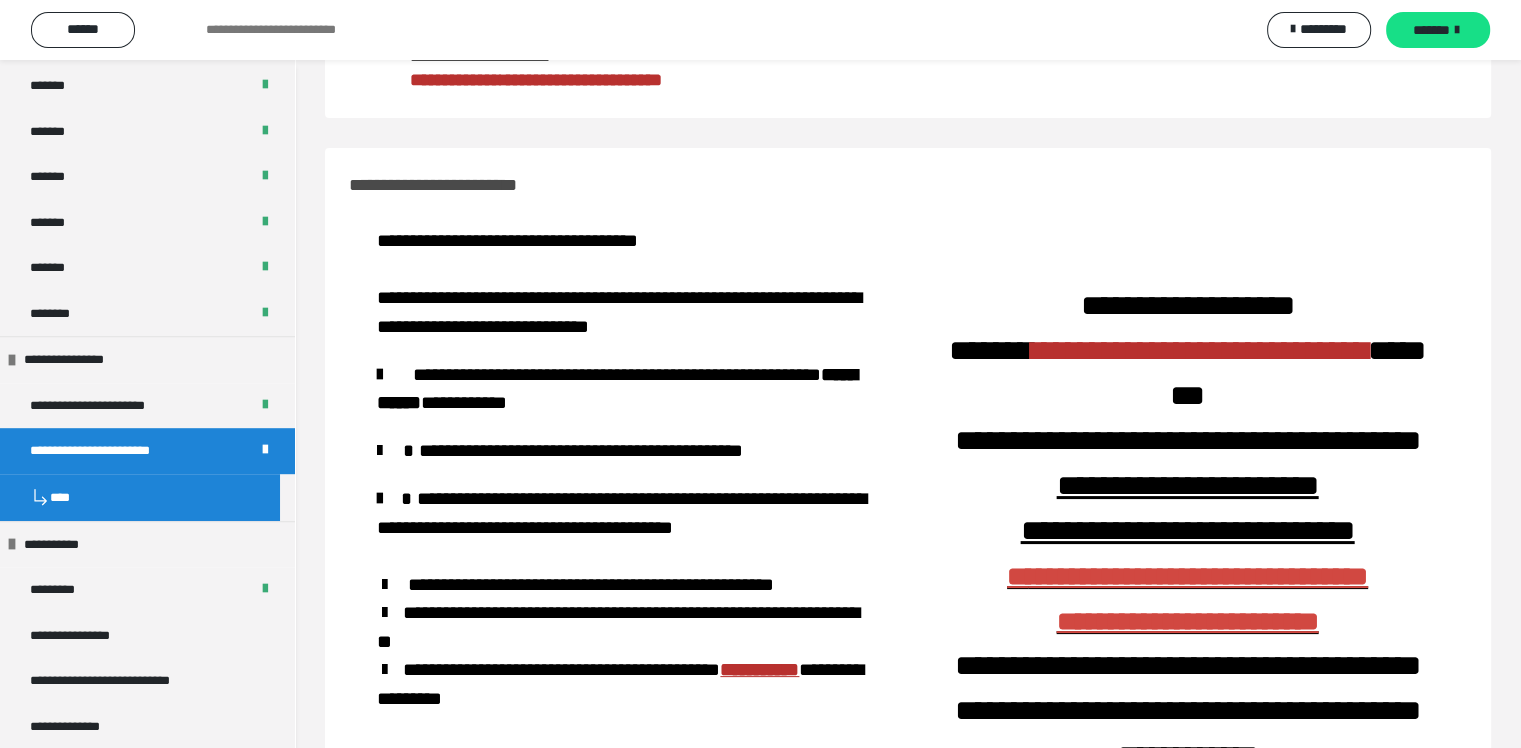 scroll, scrollTop: 200, scrollLeft: 0, axis: vertical 